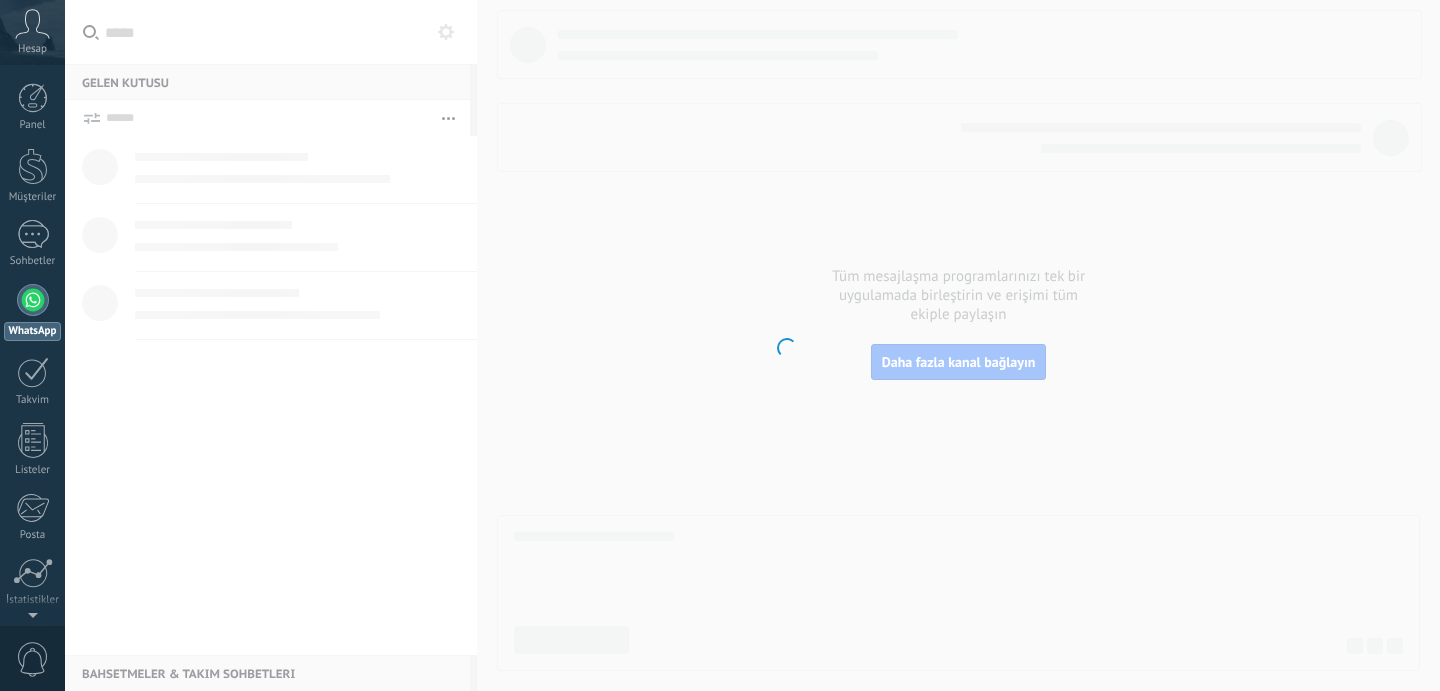 scroll, scrollTop: 0, scrollLeft: 0, axis: both 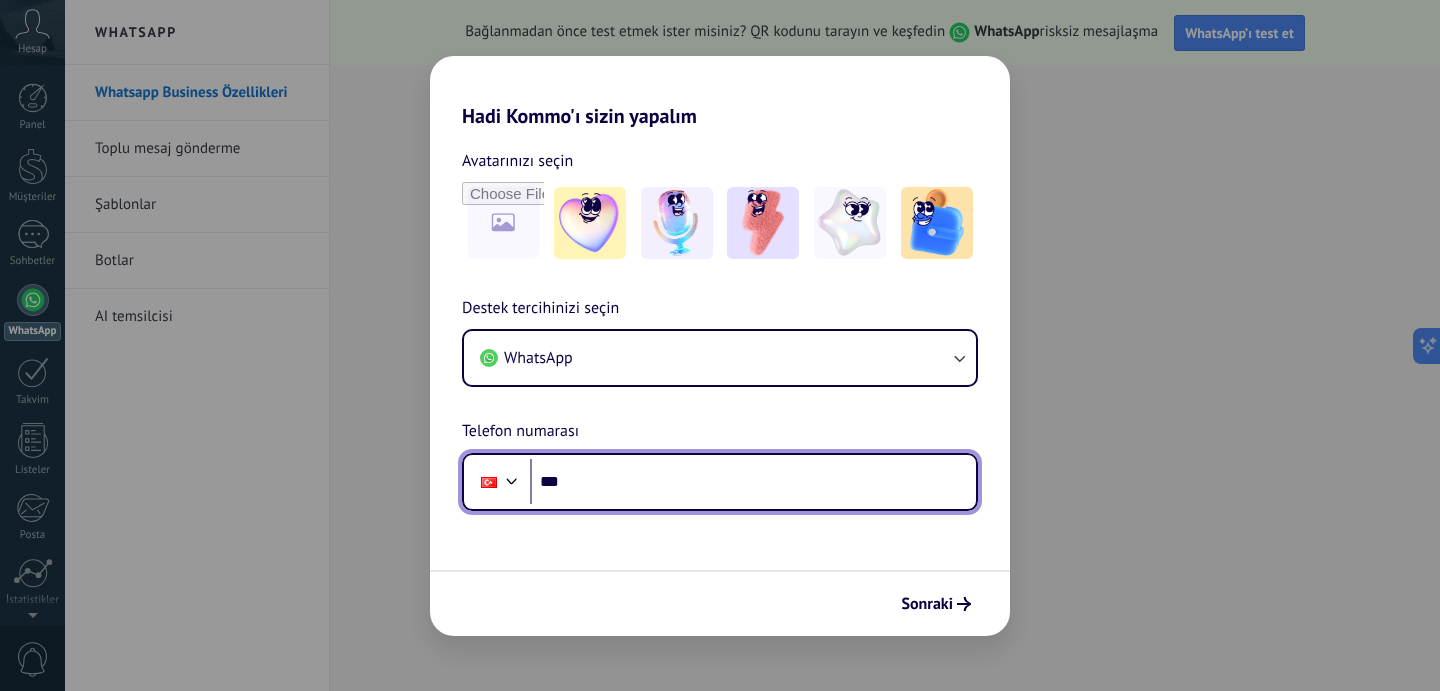 click on "***" at bounding box center (753, 482) 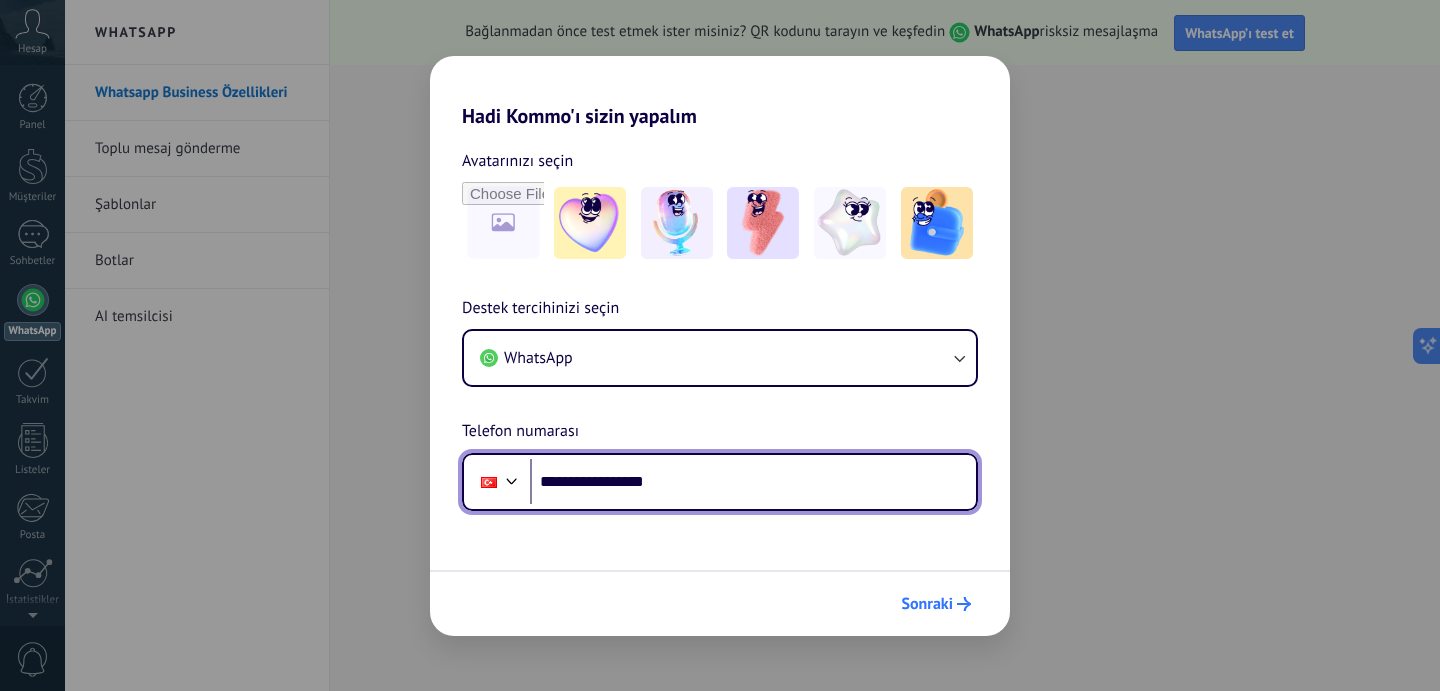 type on "**********" 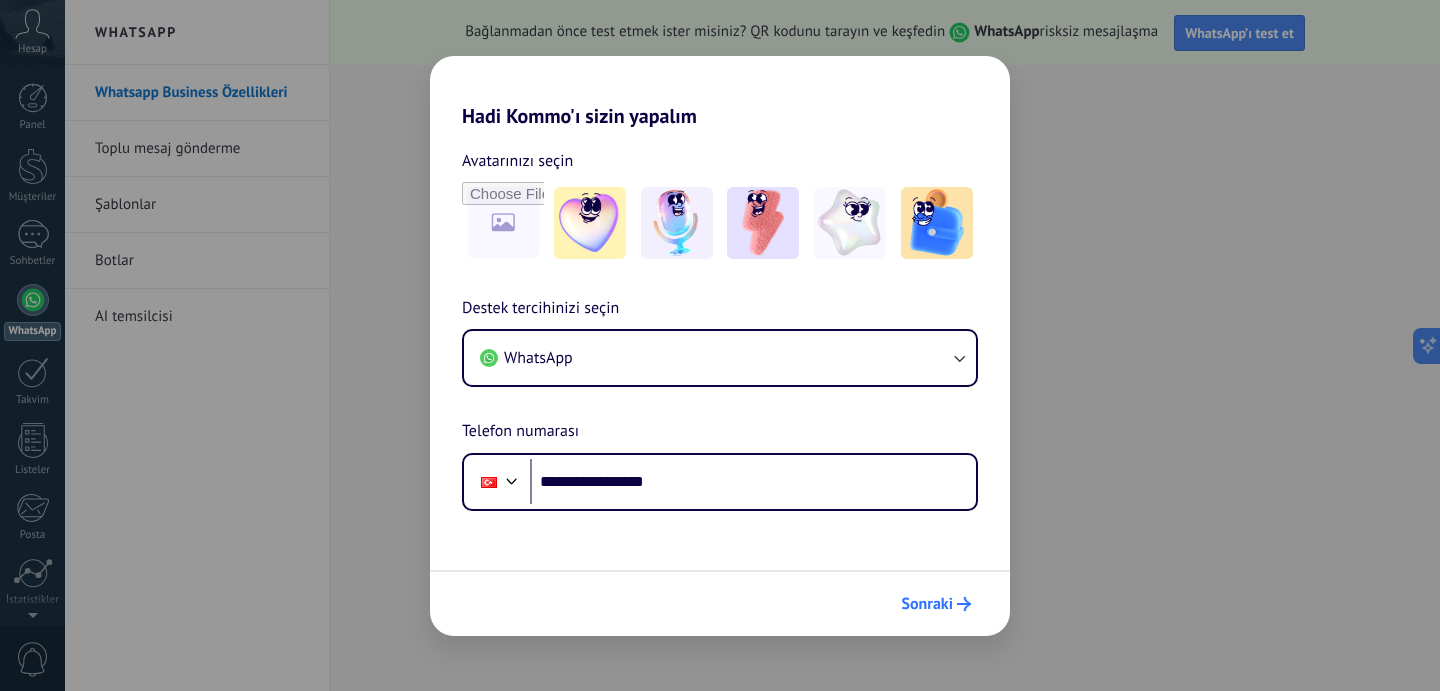 click on "Sonraki" at bounding box center [936, 604] 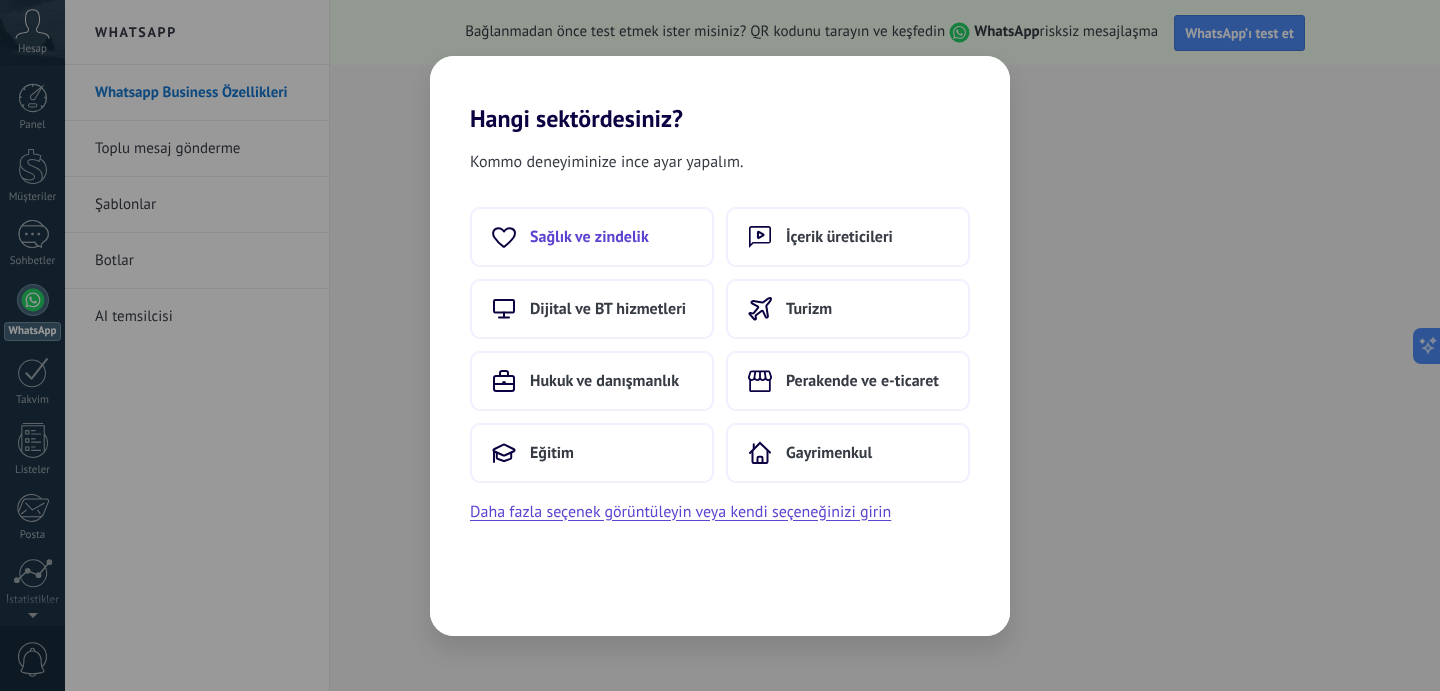 click on "Sağlık ve zindelik" at bounding box center [592, 237] 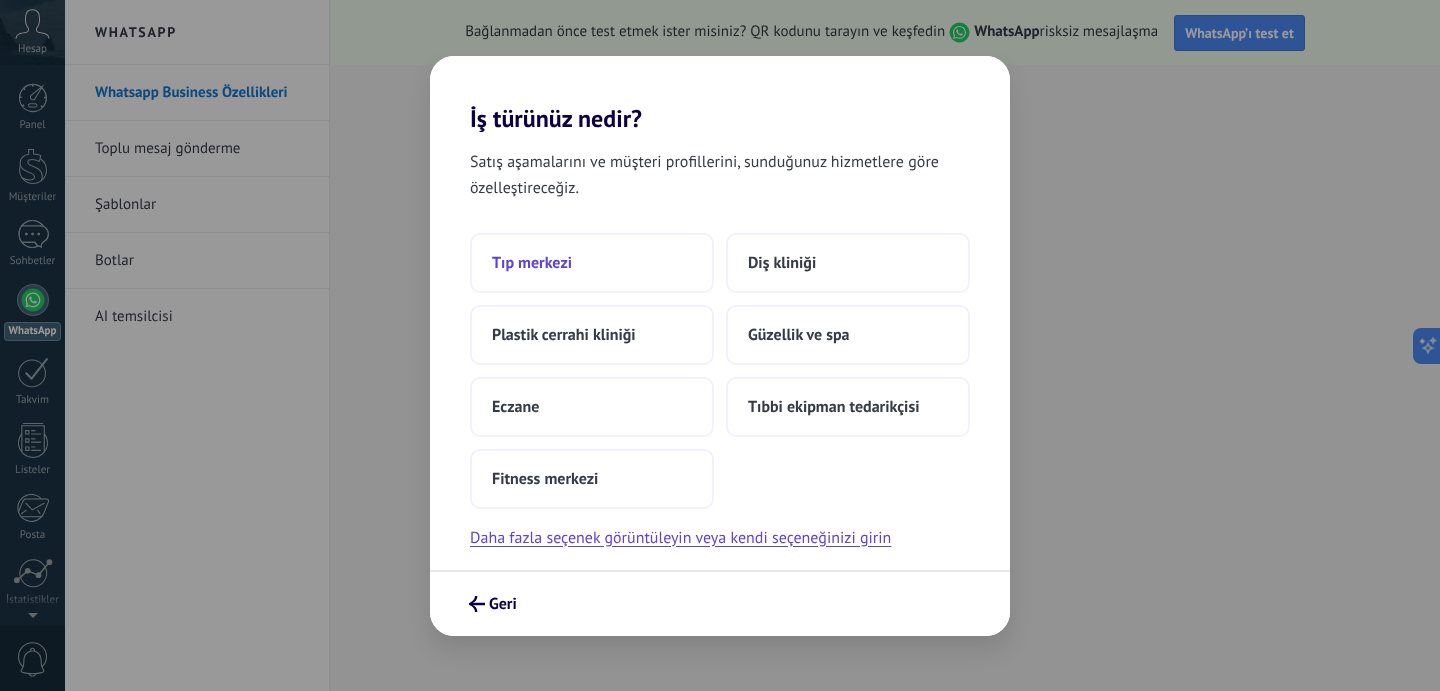 click on "Tıp merkezi" at bounding box center (592, 263) 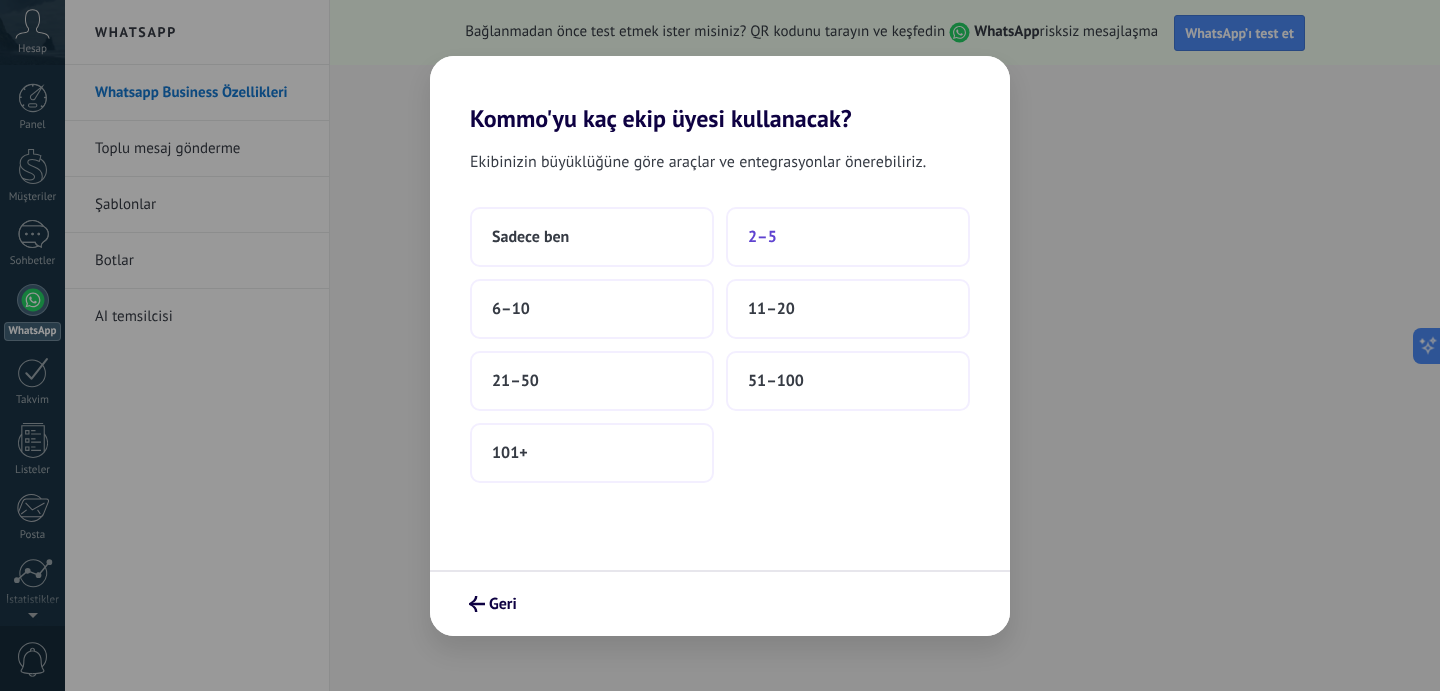 click on "2–5" at bounding box center (848, 237) 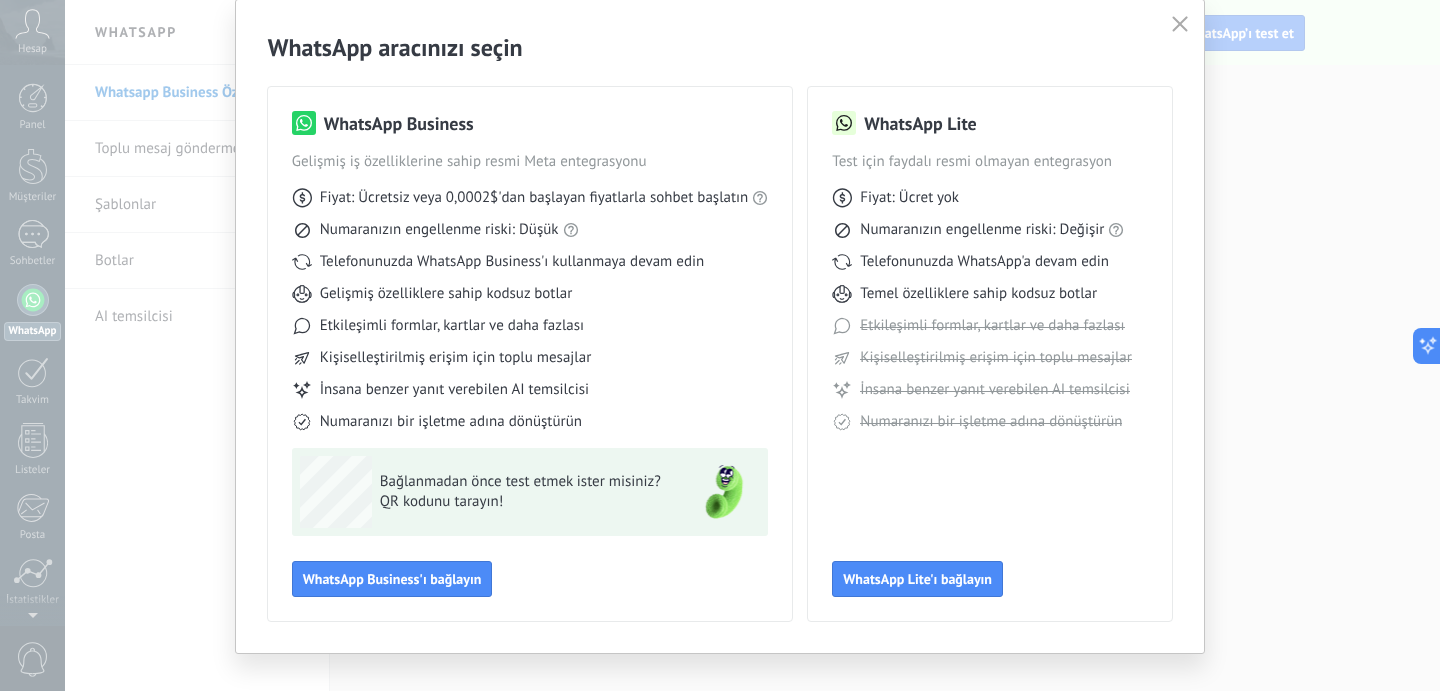 scroll, scrollTop: 66, scrollLeft: 0, axis: vertical 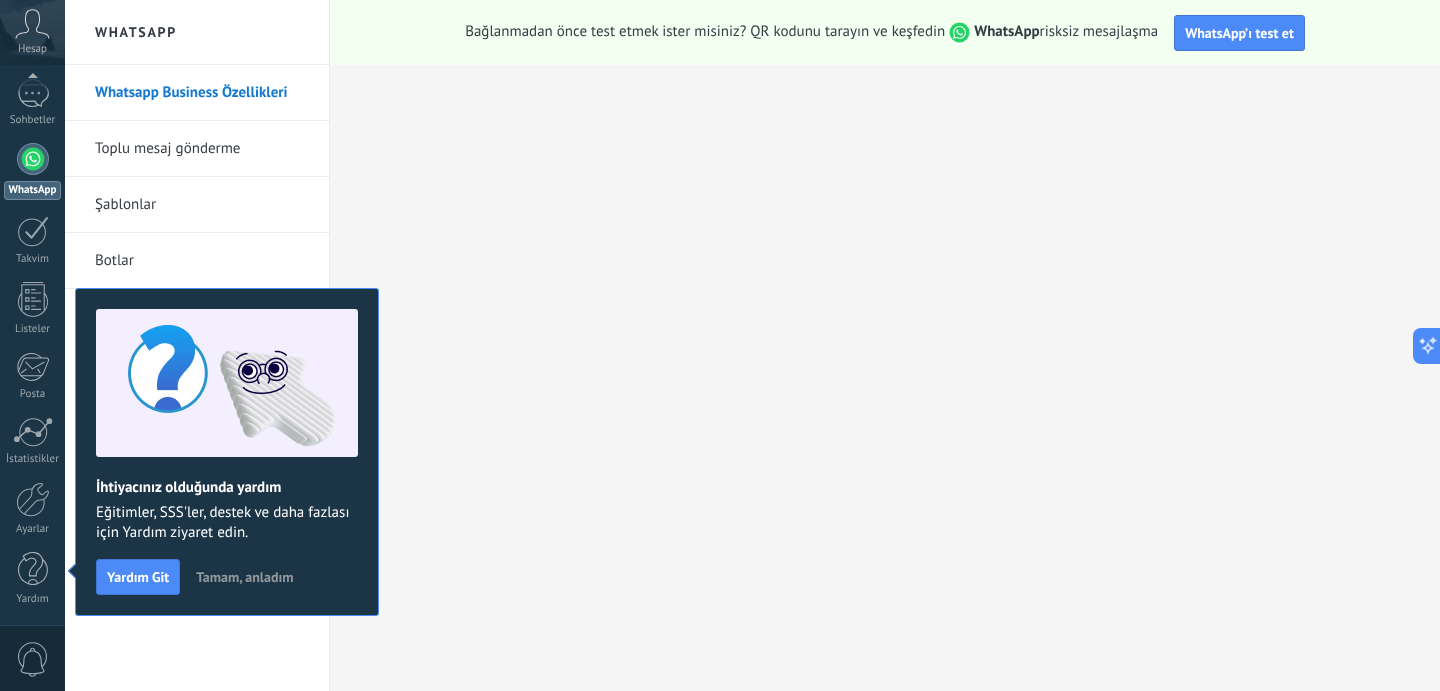 click on "Tamam, anladım" at bounding box center (244, 577) 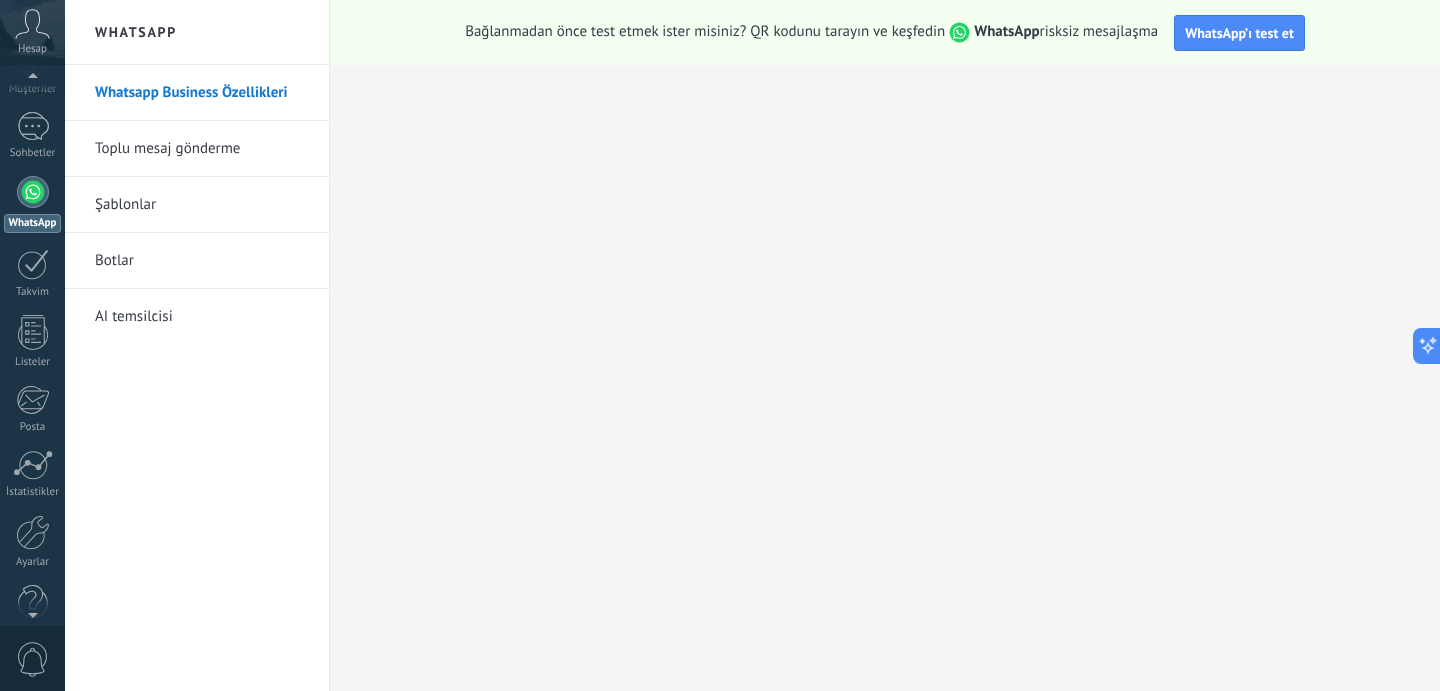 scroll, scrollTop: 75, scrollLeft: 0, axis: vertical 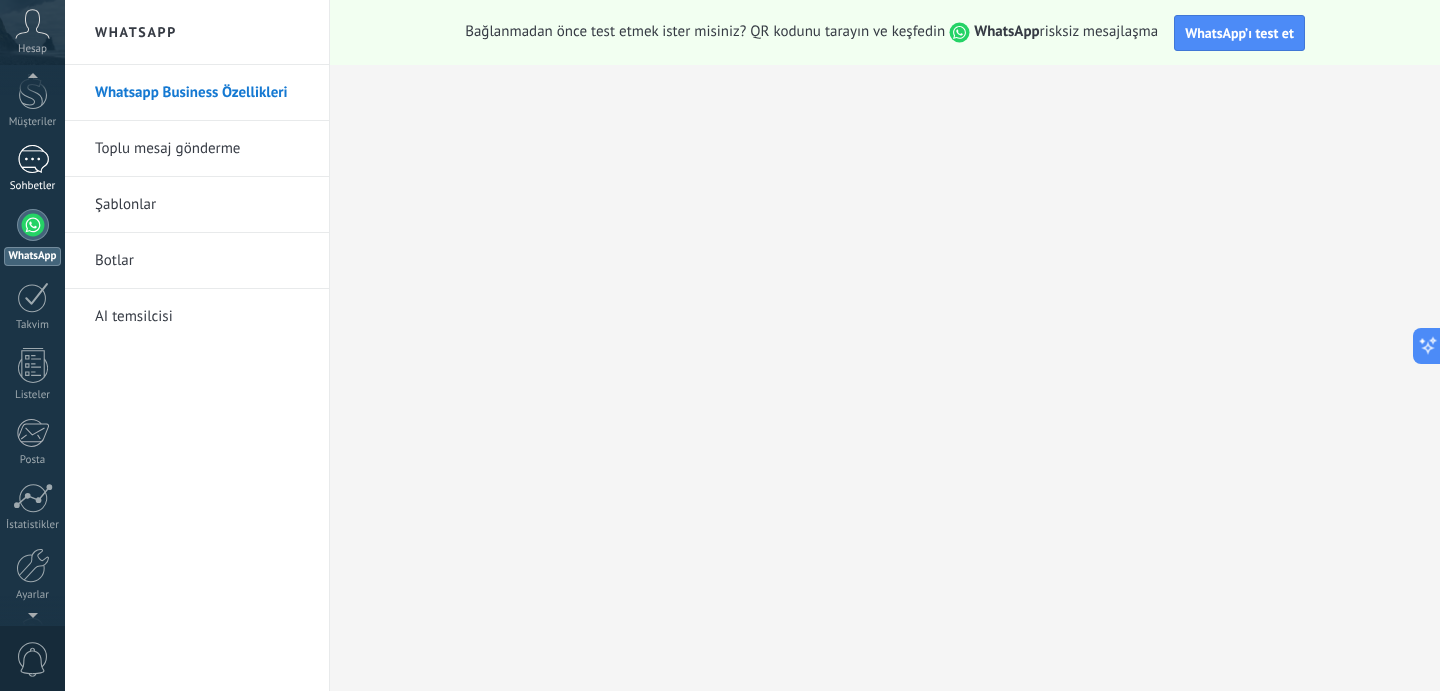 click at bounding box center (33, 159) 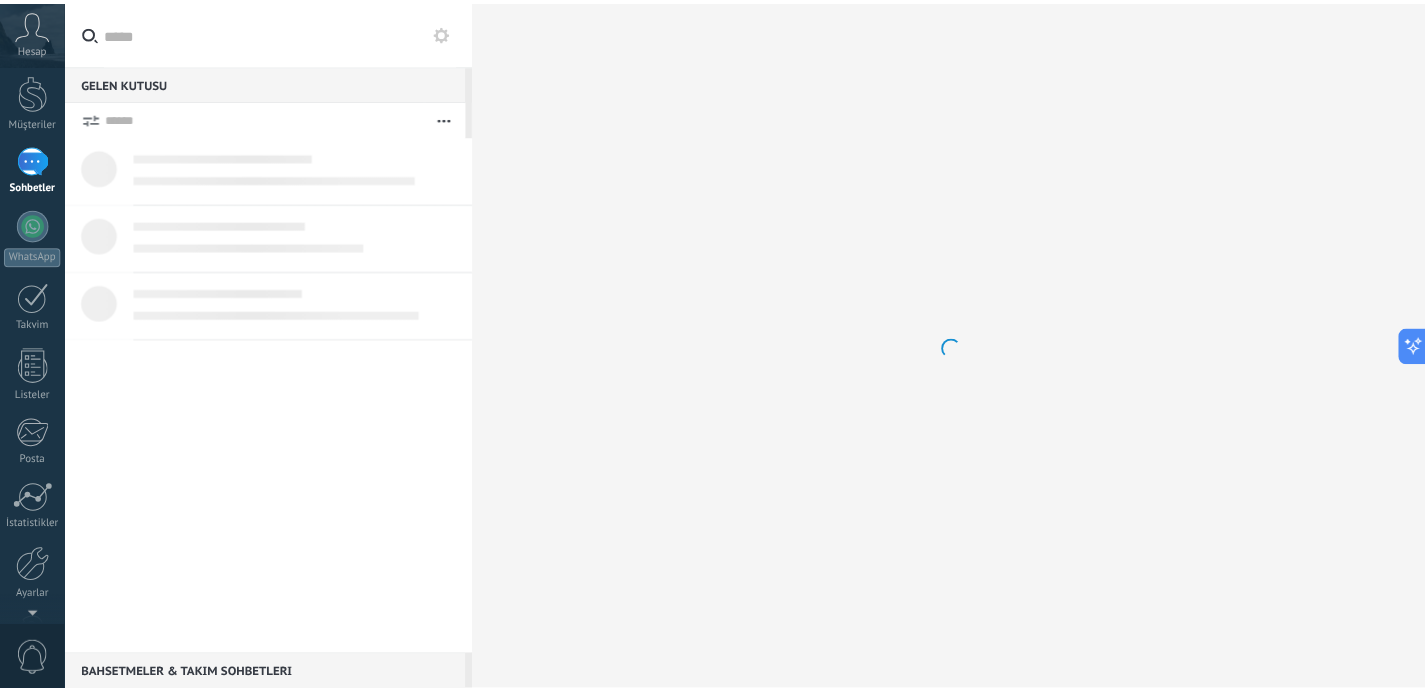 scroll, scrollTop: 0, scrollLeft: 0, axis: both 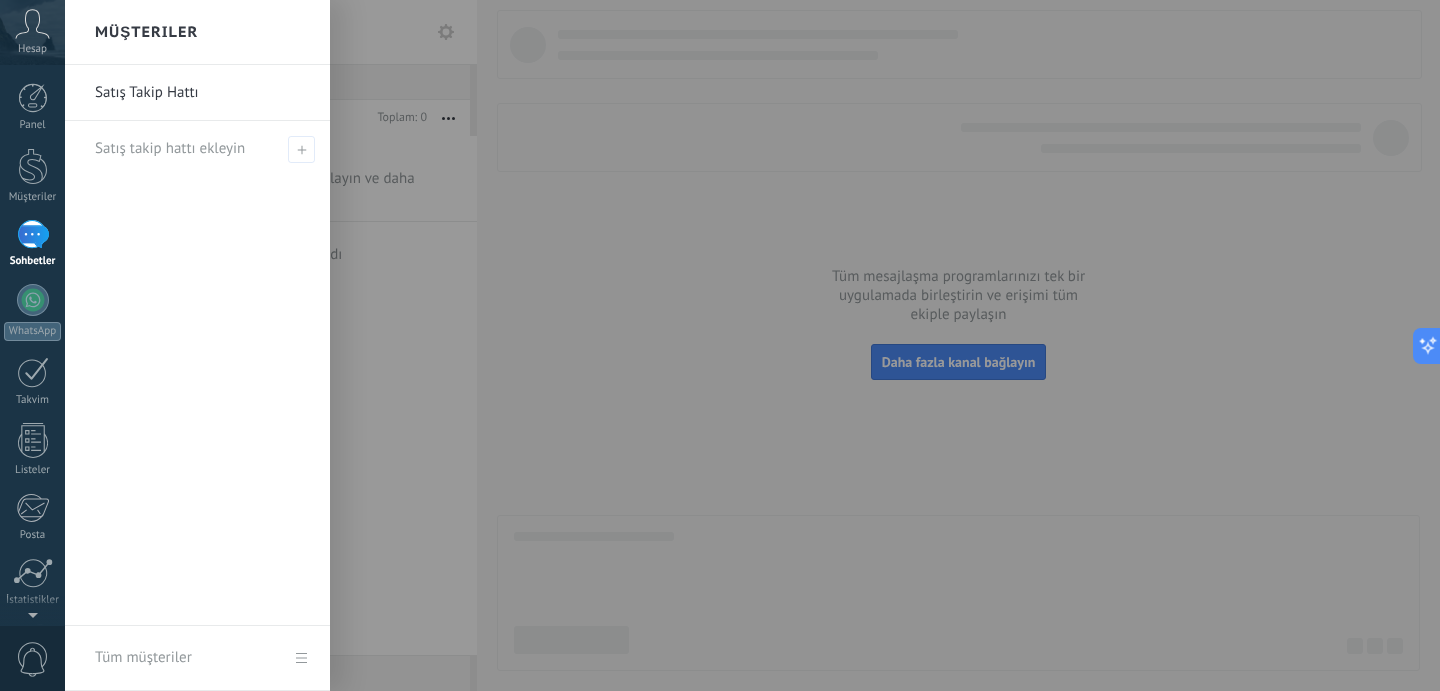 click 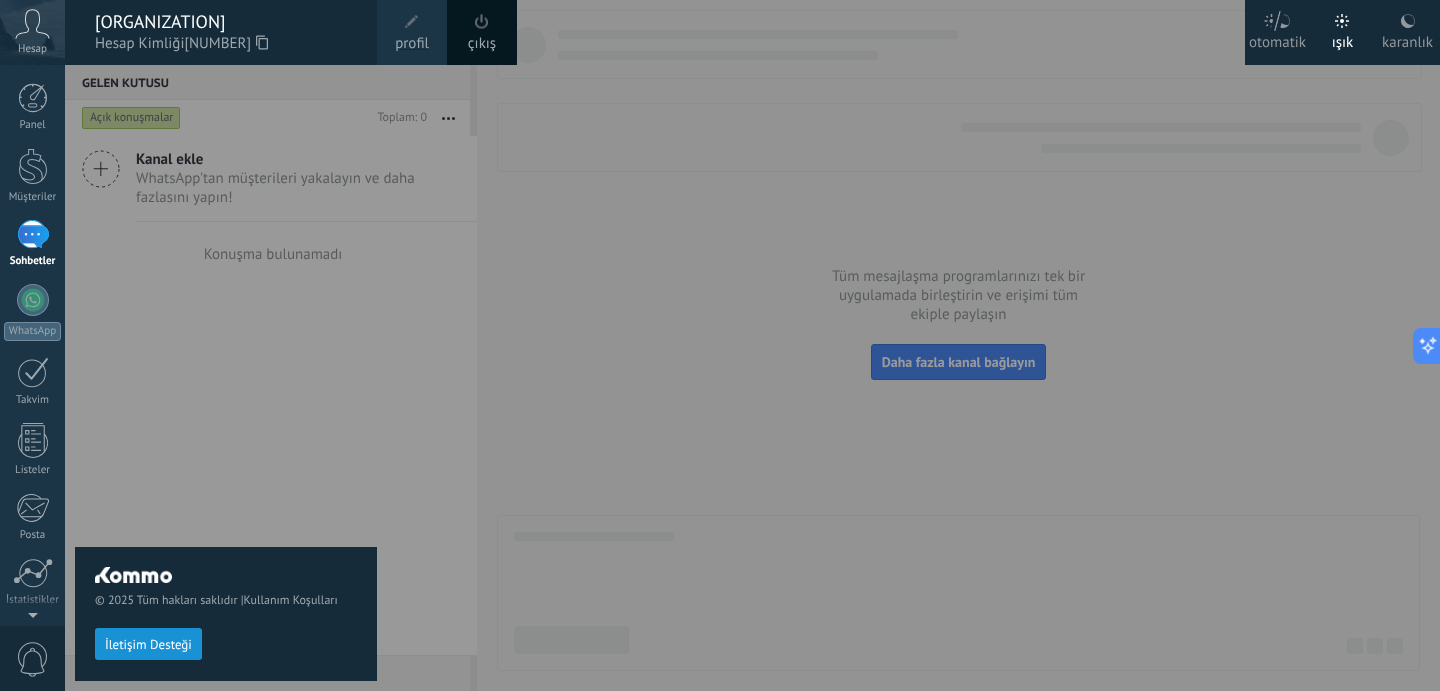 click at bounding box center [785, 345] 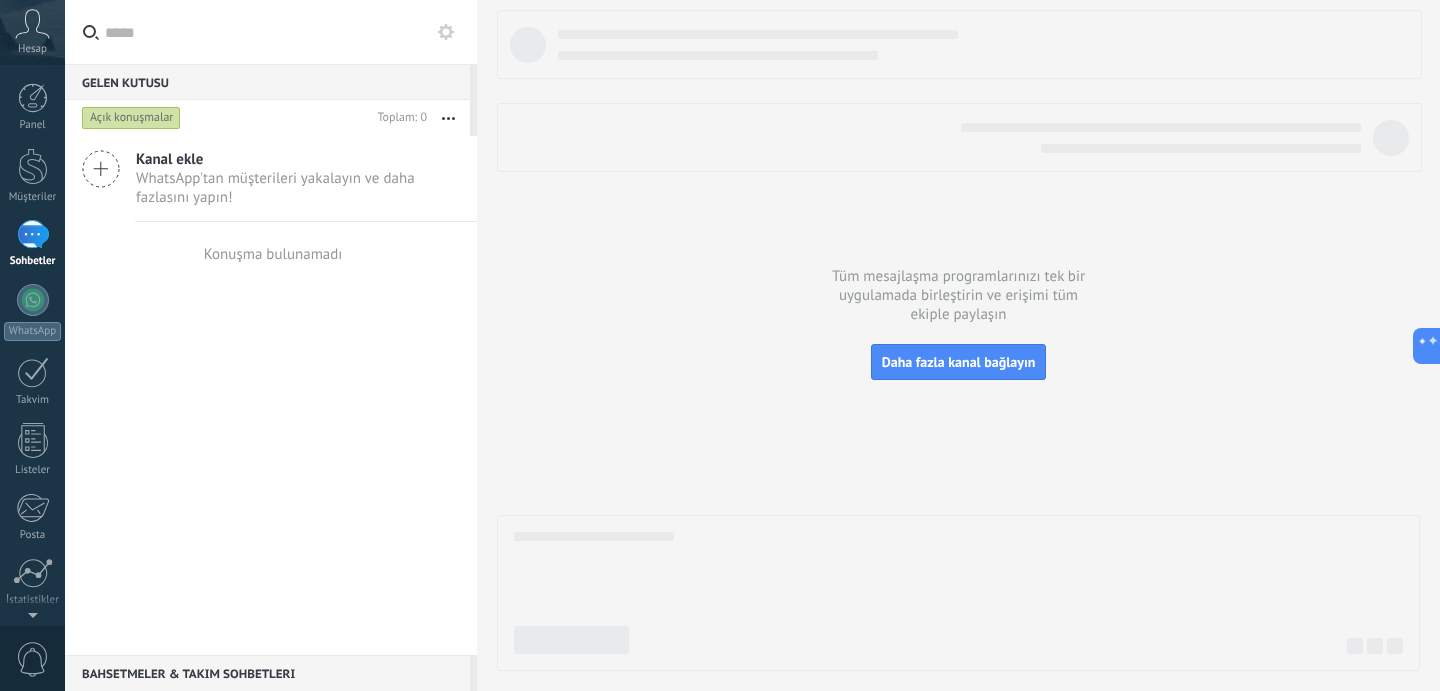 click 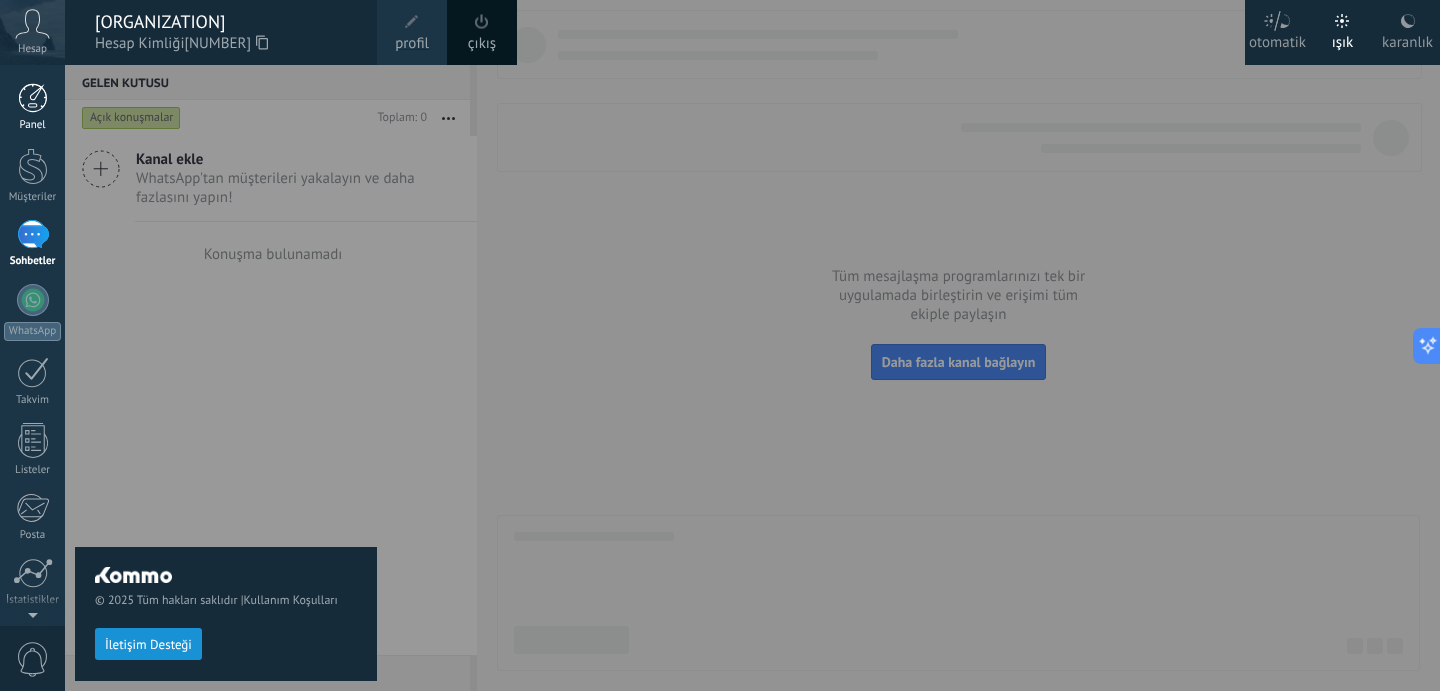 click at bounding box center [33, 98] 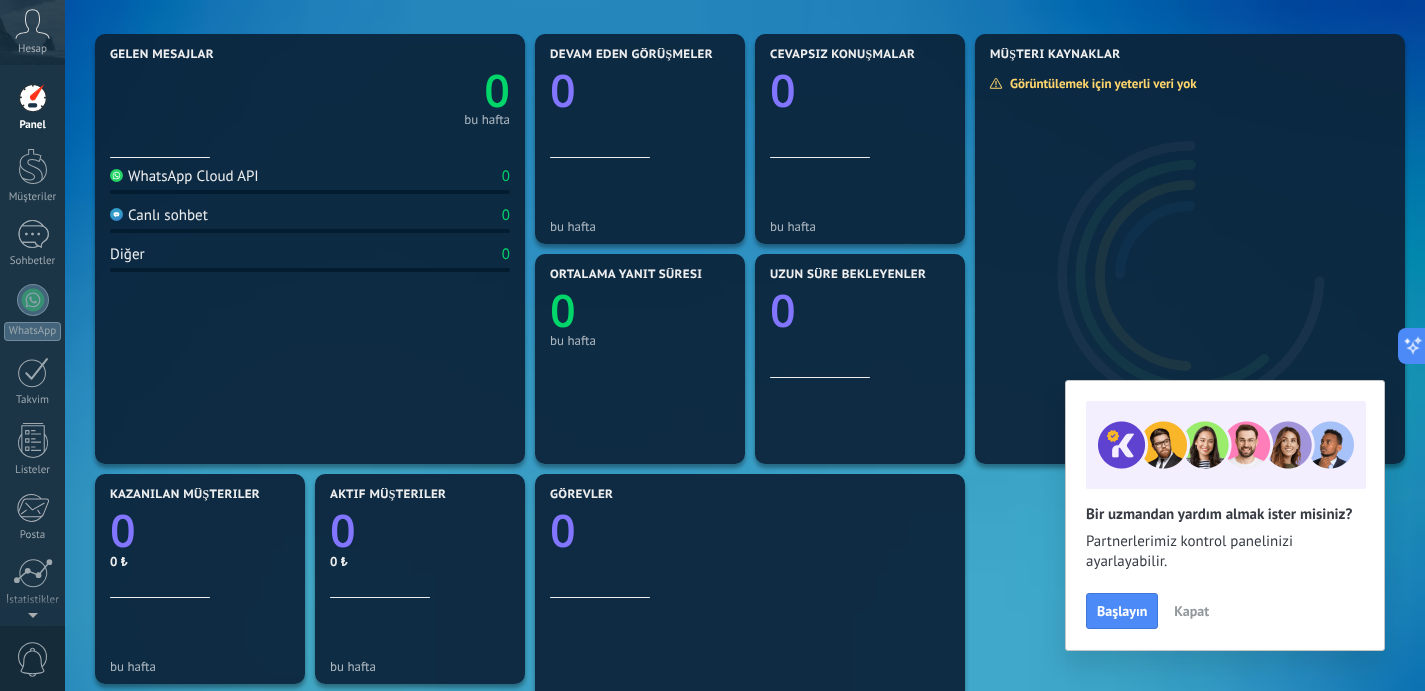 scroll, scrollTop: 307, scrollLeft: 0, axis: vertical 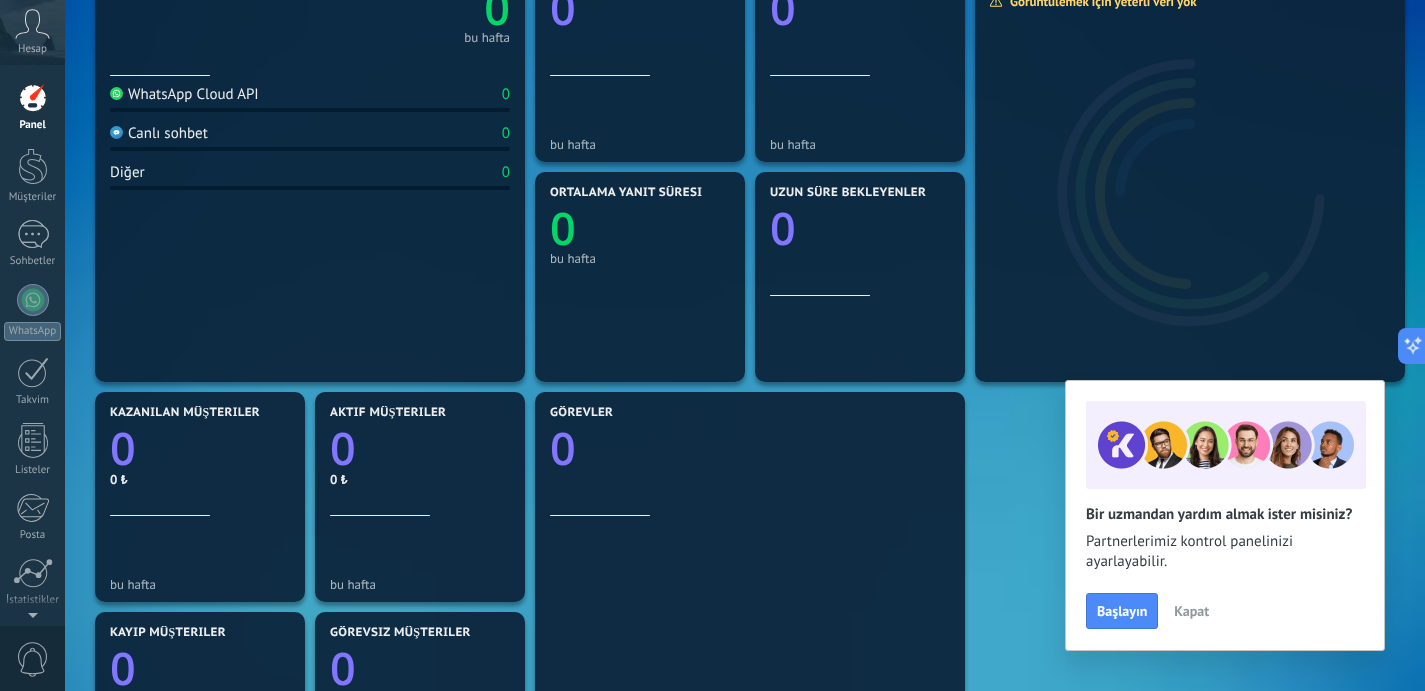 click on "Kapat" at bounding box center (1191, 611) 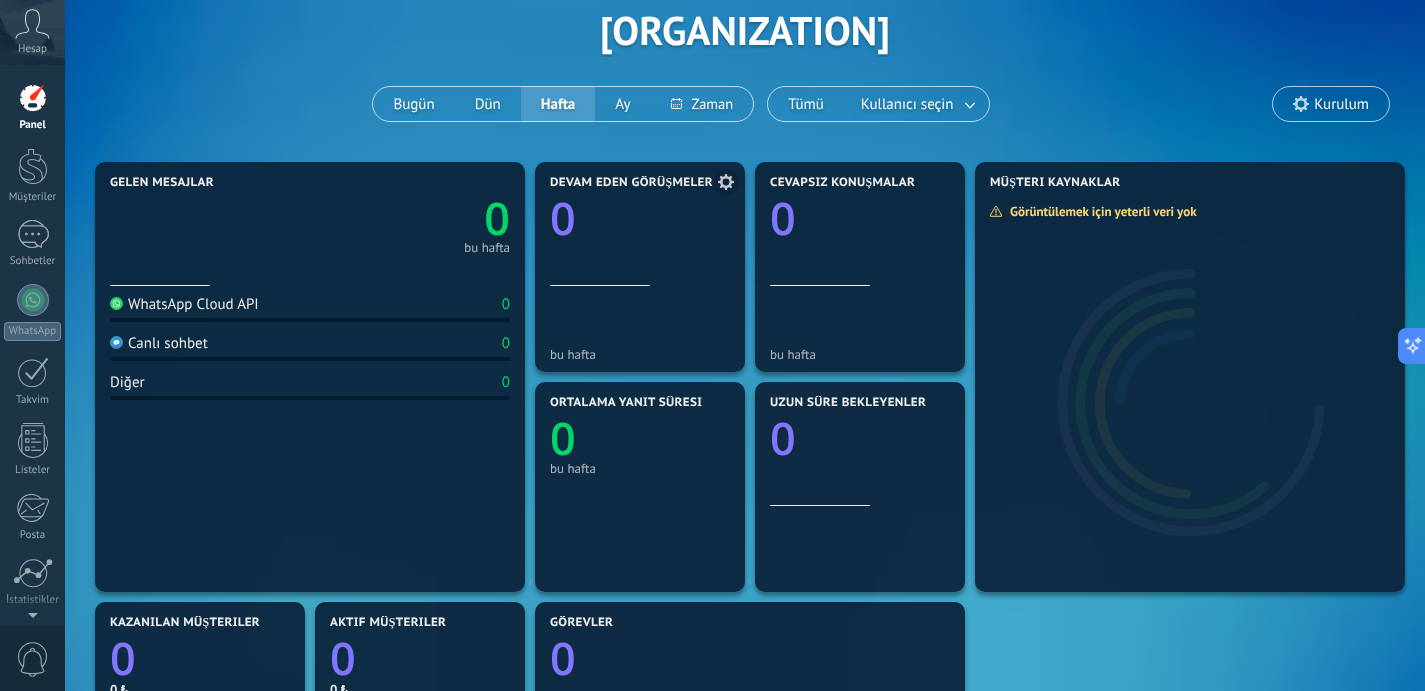 scroll, scrollTop: 0, scrollLeft: 0, axis: both 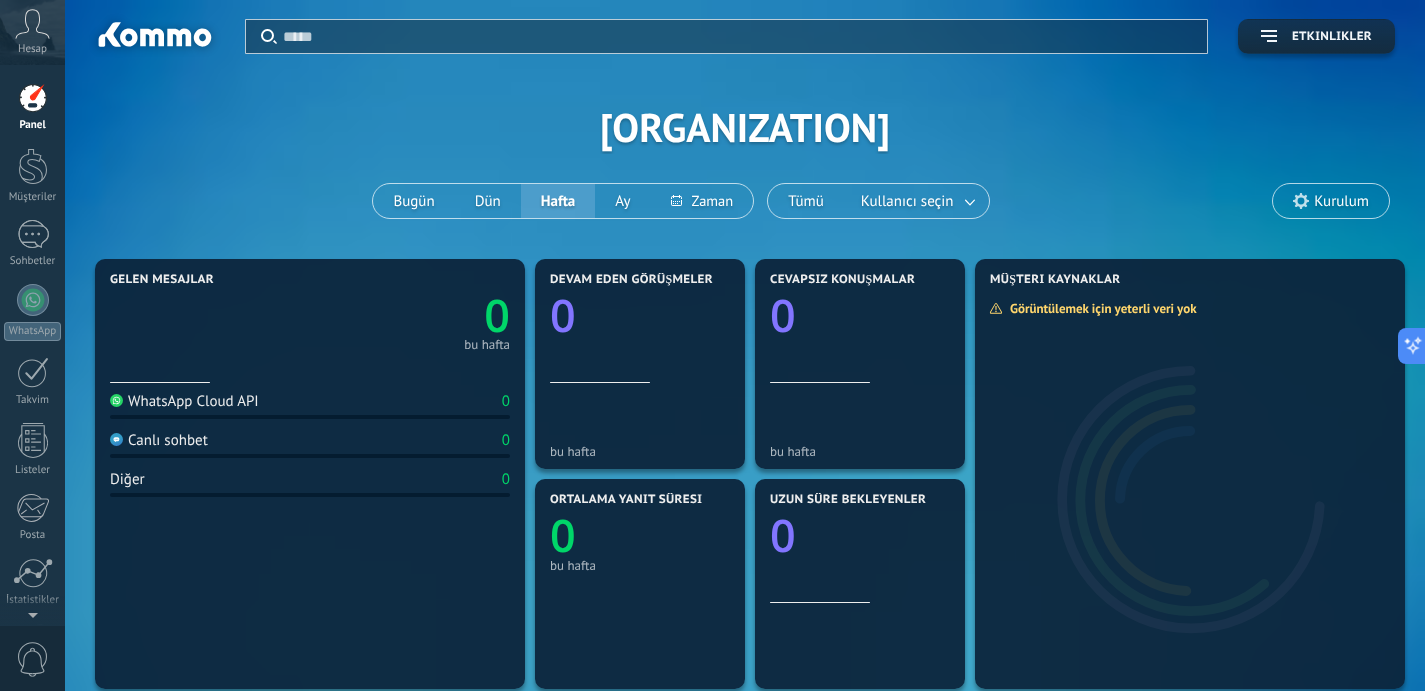 click on "Hesap" at bounding box center (32, 49) 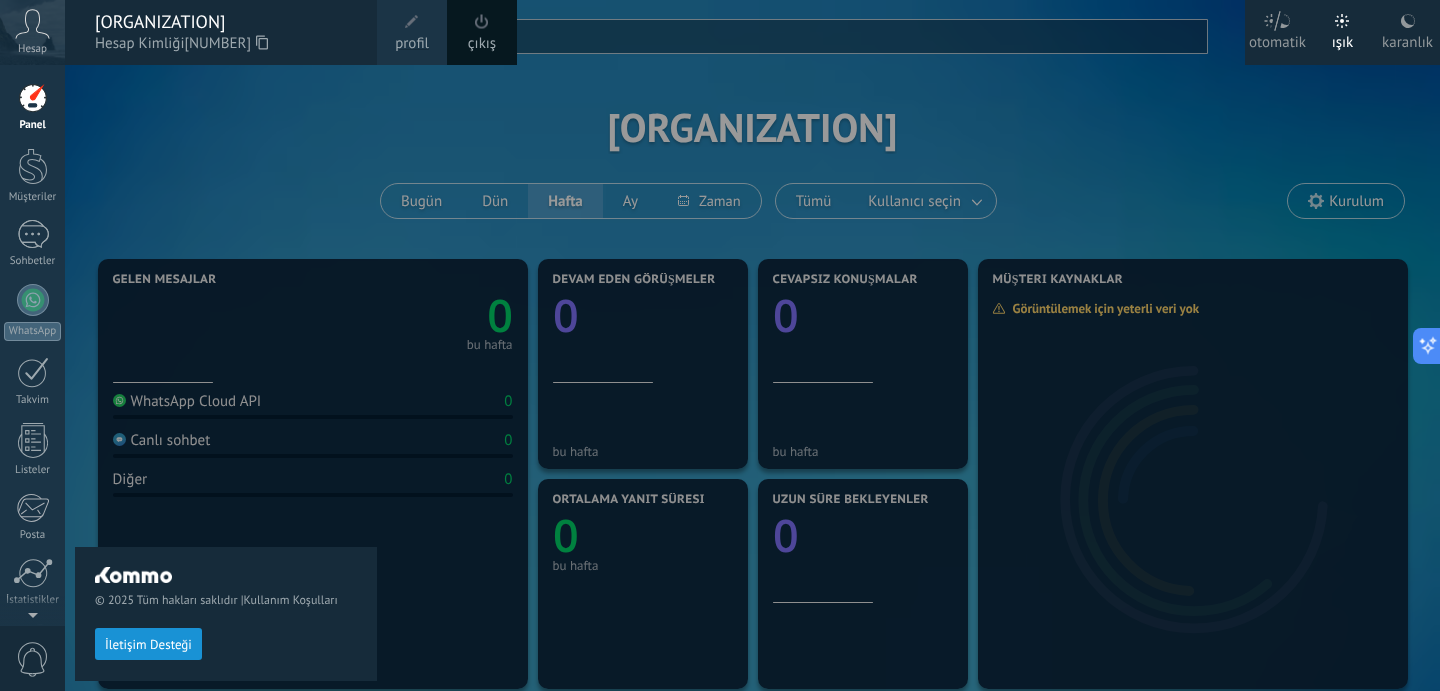 click on "profil" at bounding box center (412, 44) 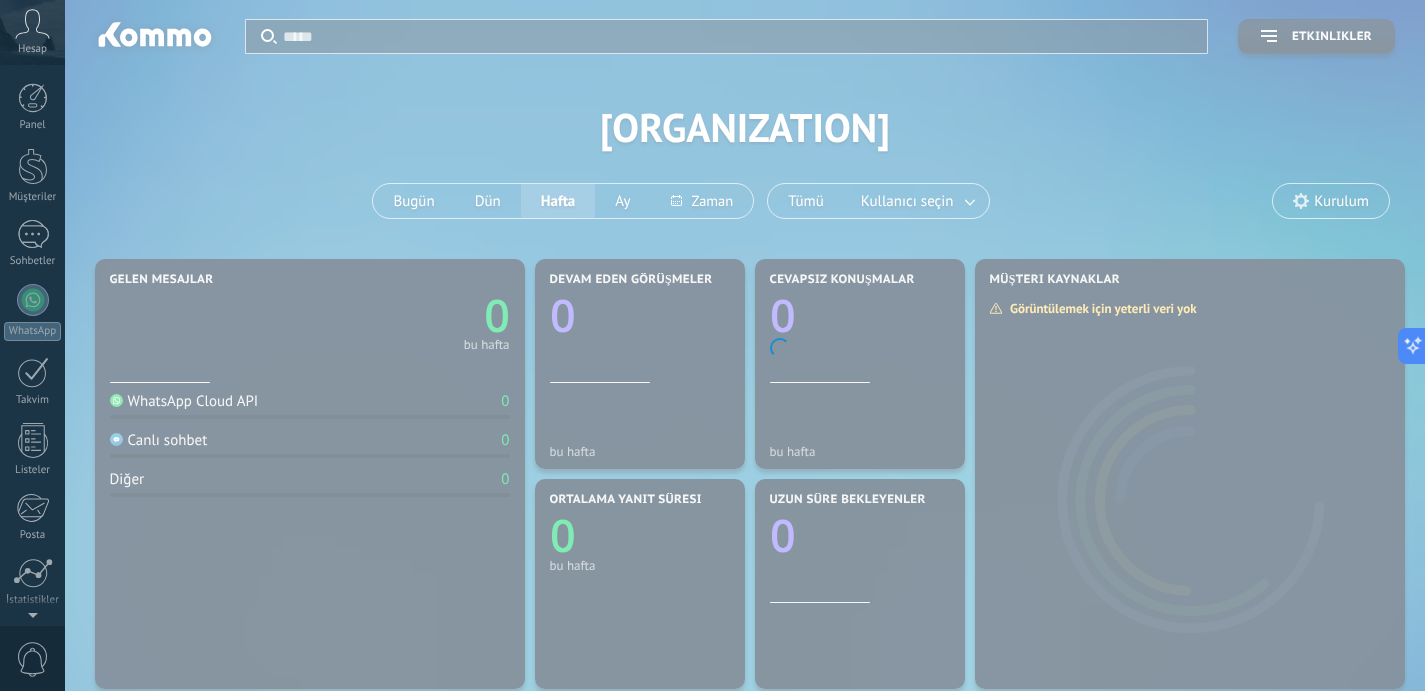scroll, scrollTop: 141, scrollLeft: 0, axis: vertical 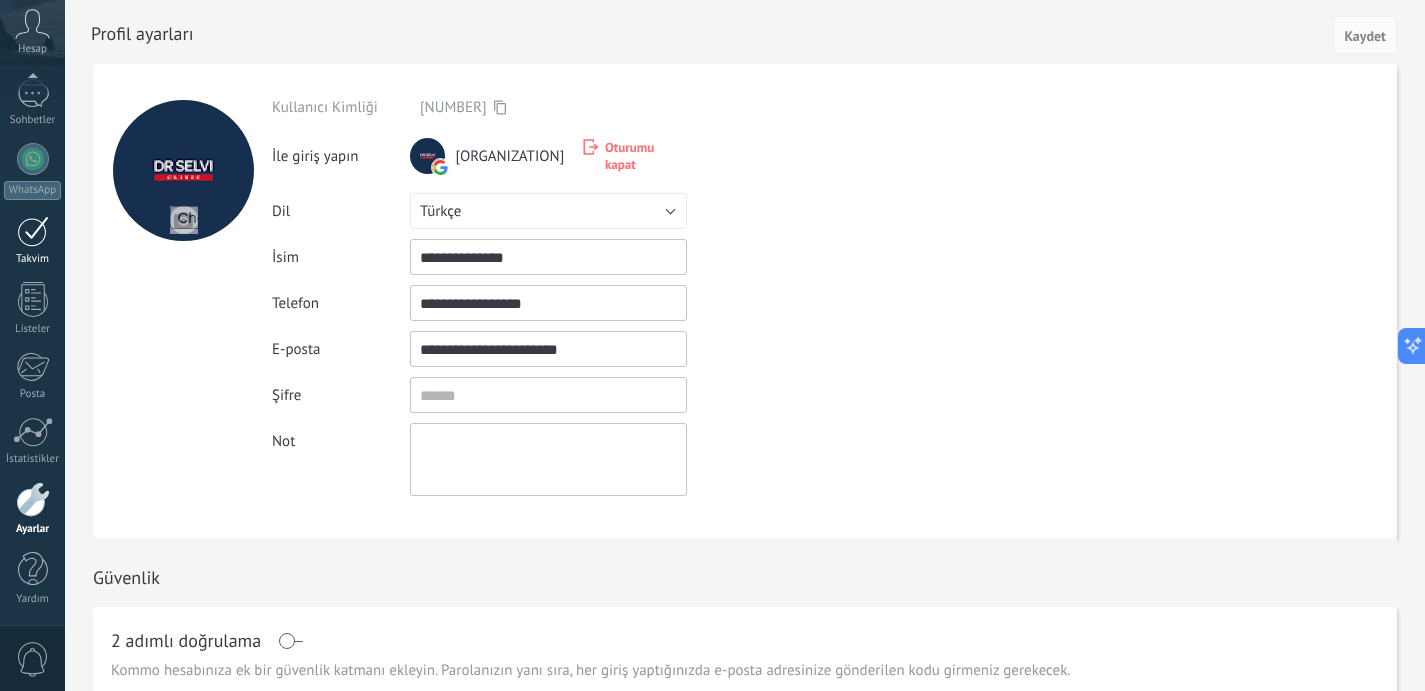 click at bounding box center [33, 231] 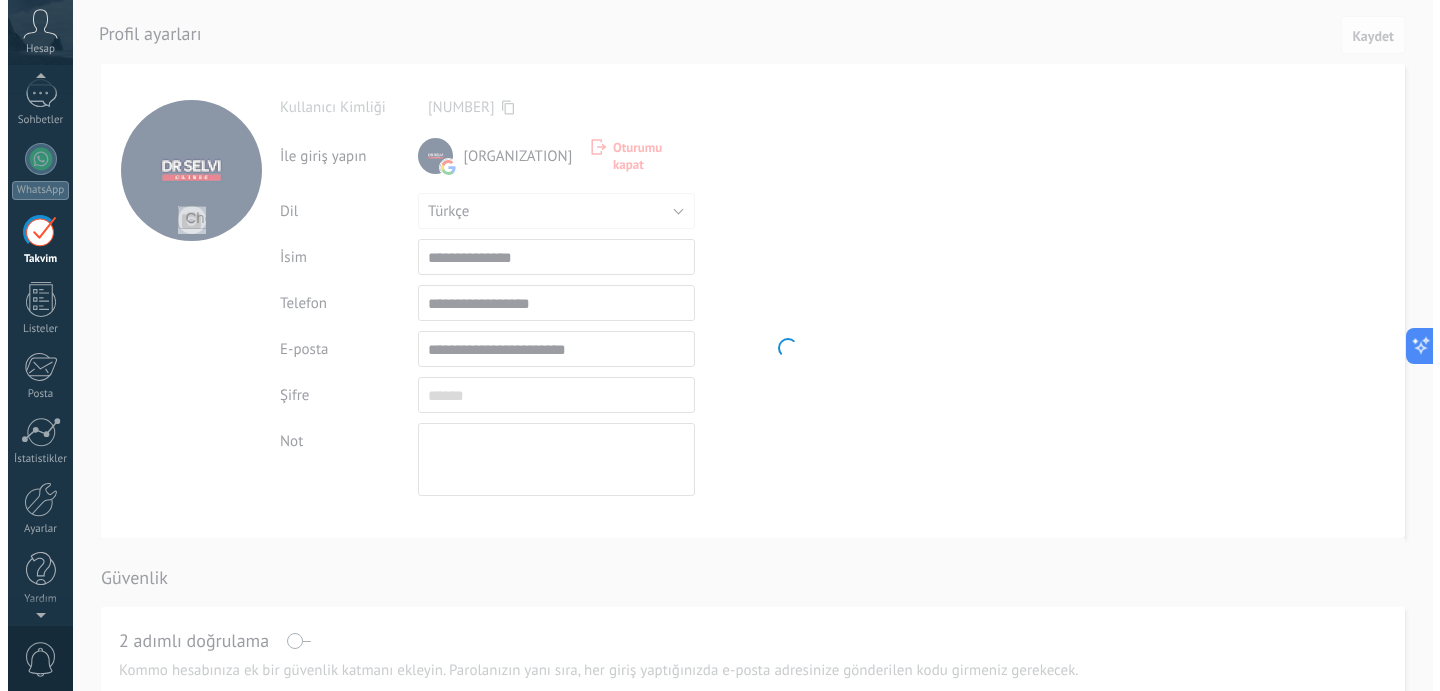 scroll, scrollTop: 58, scrollLeft: 0, axis: vertical 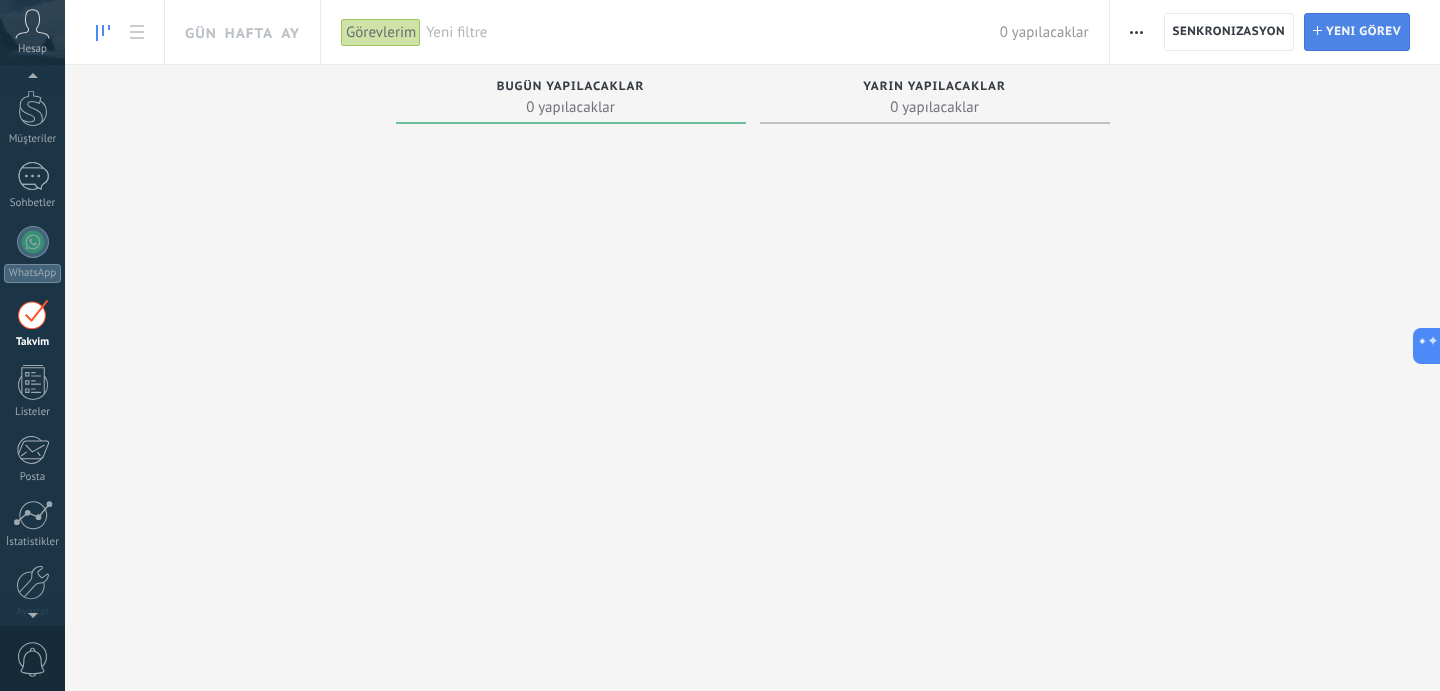 click on "Yeni görev" at bounding box center (1363, 32) 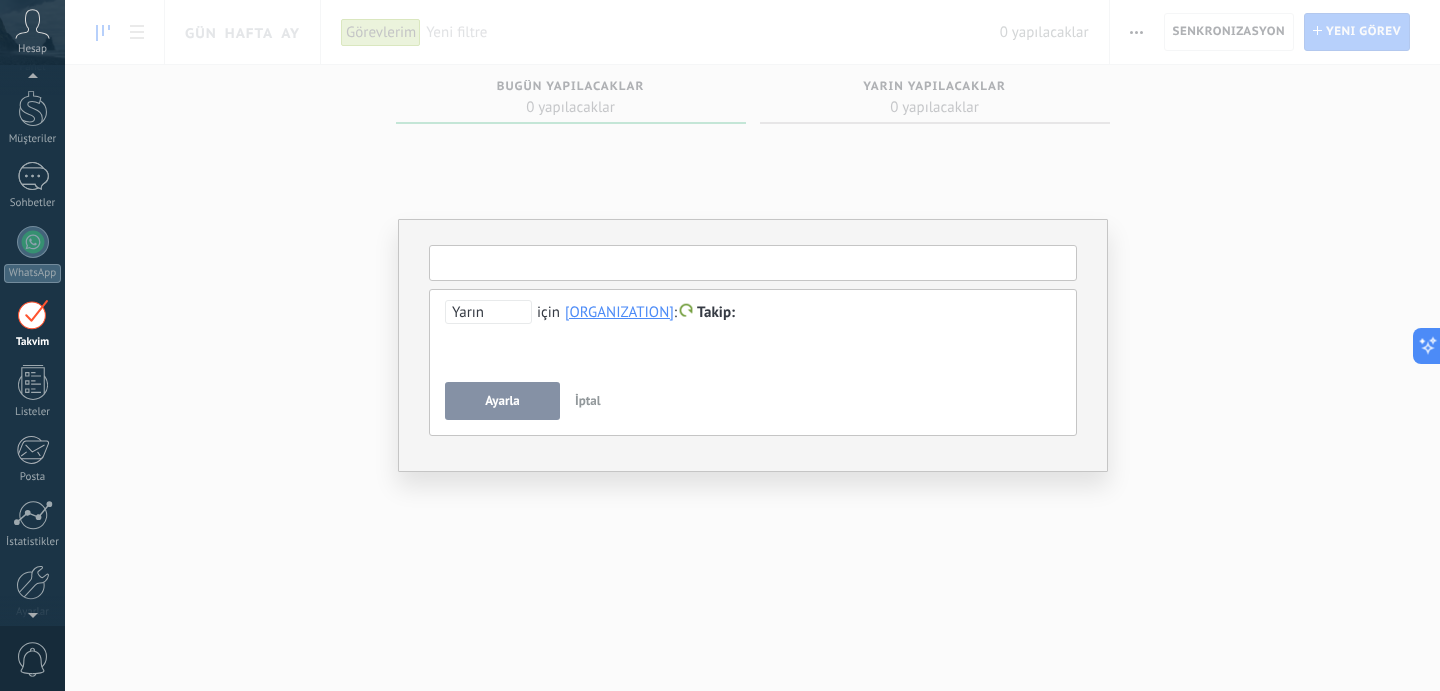 click at bounding box center [753, 263] 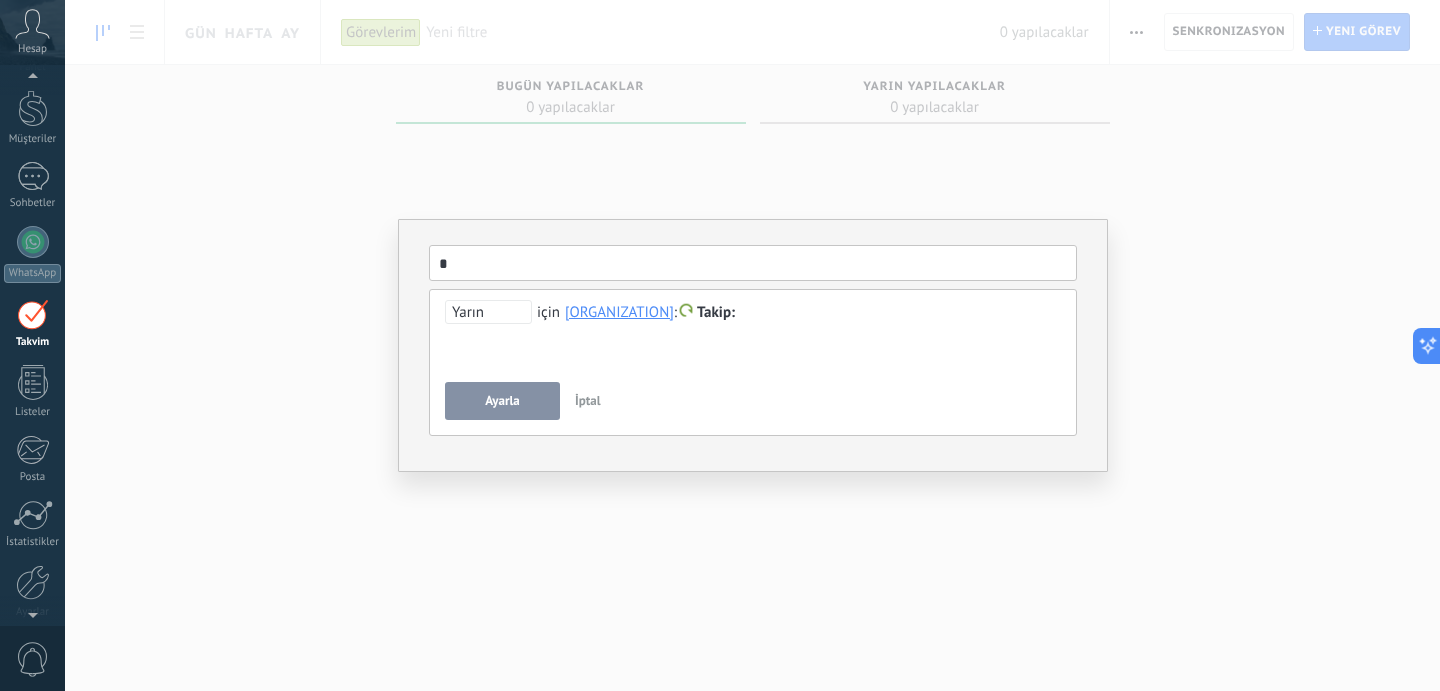 type on "*" 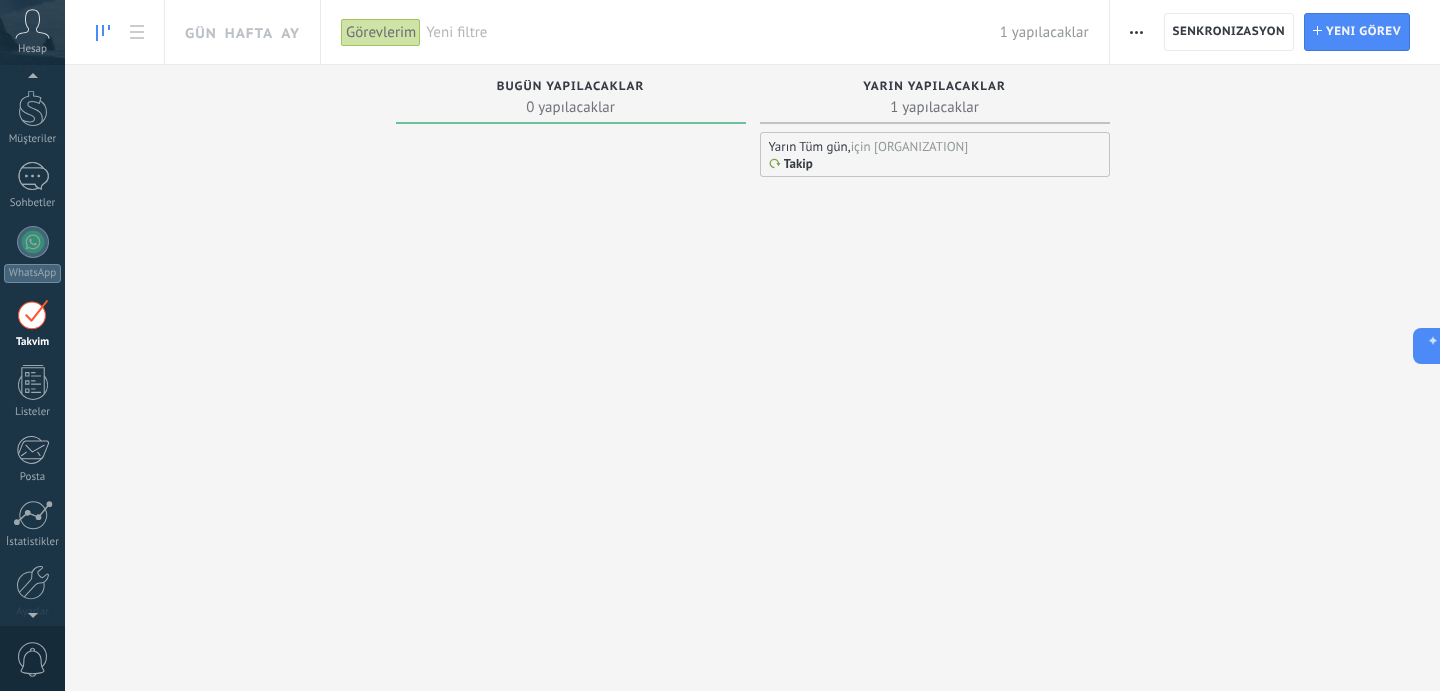 click on "için [ORGANIZATION]" at bounding box center (910, 146) 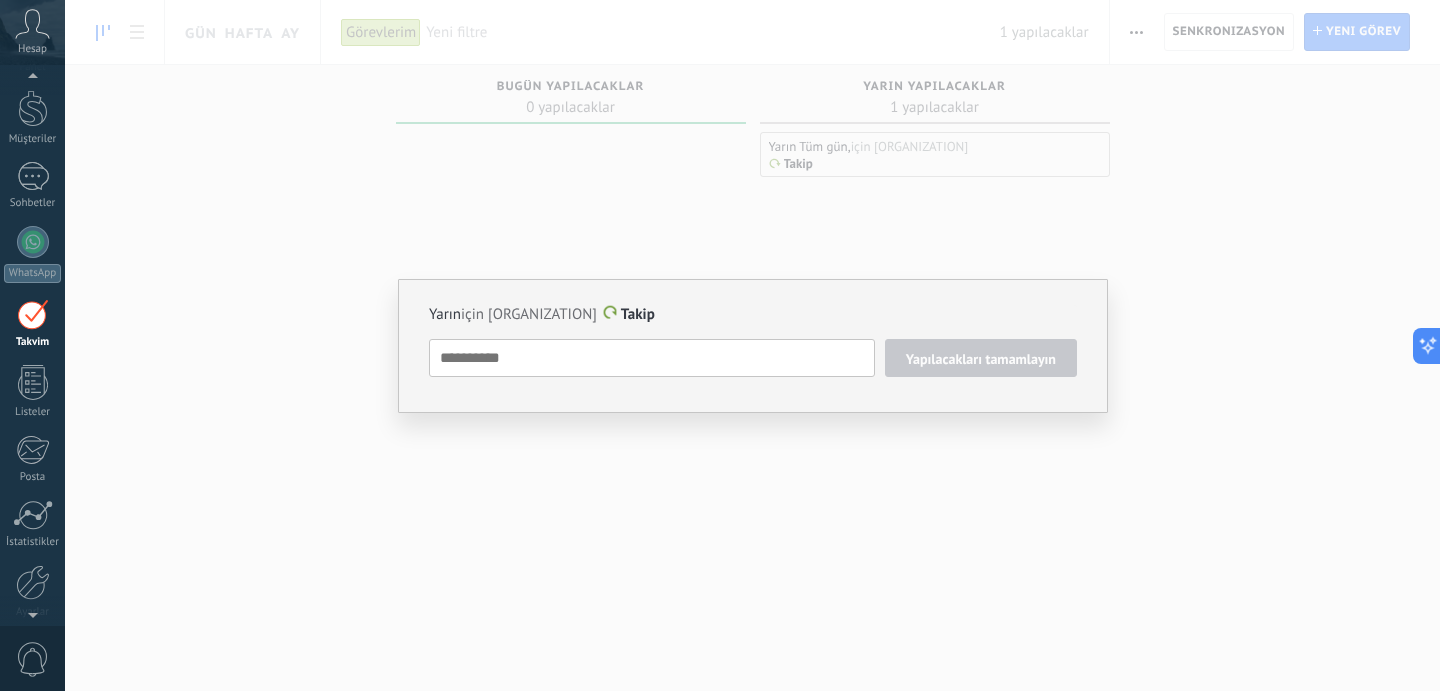 click on "Yarın  için [ORGANIZATION] Takip Yapılacakları tamamlayın Takip Takip Toplantı Özel yarın 7 gün içinde 30 gün içinde Sil" at bounding box center [752, 345] 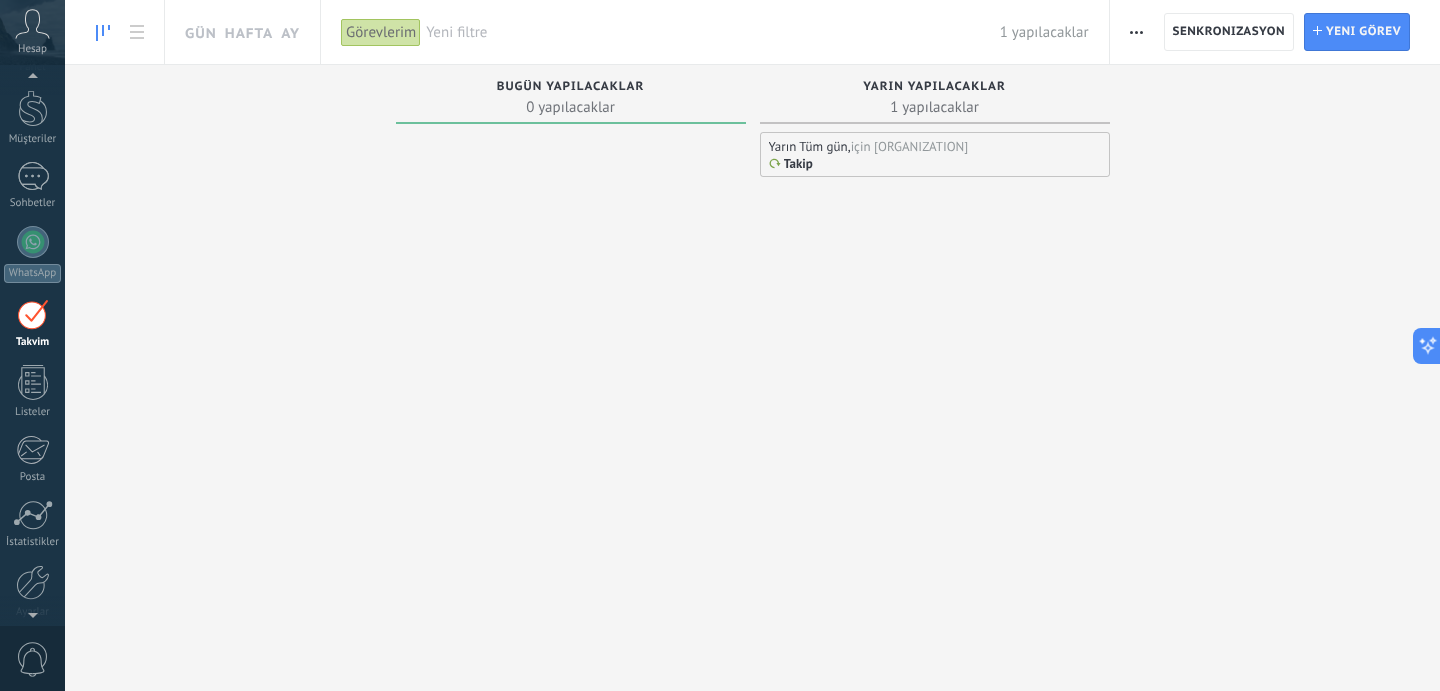 click at bounding box center (1136, 32) 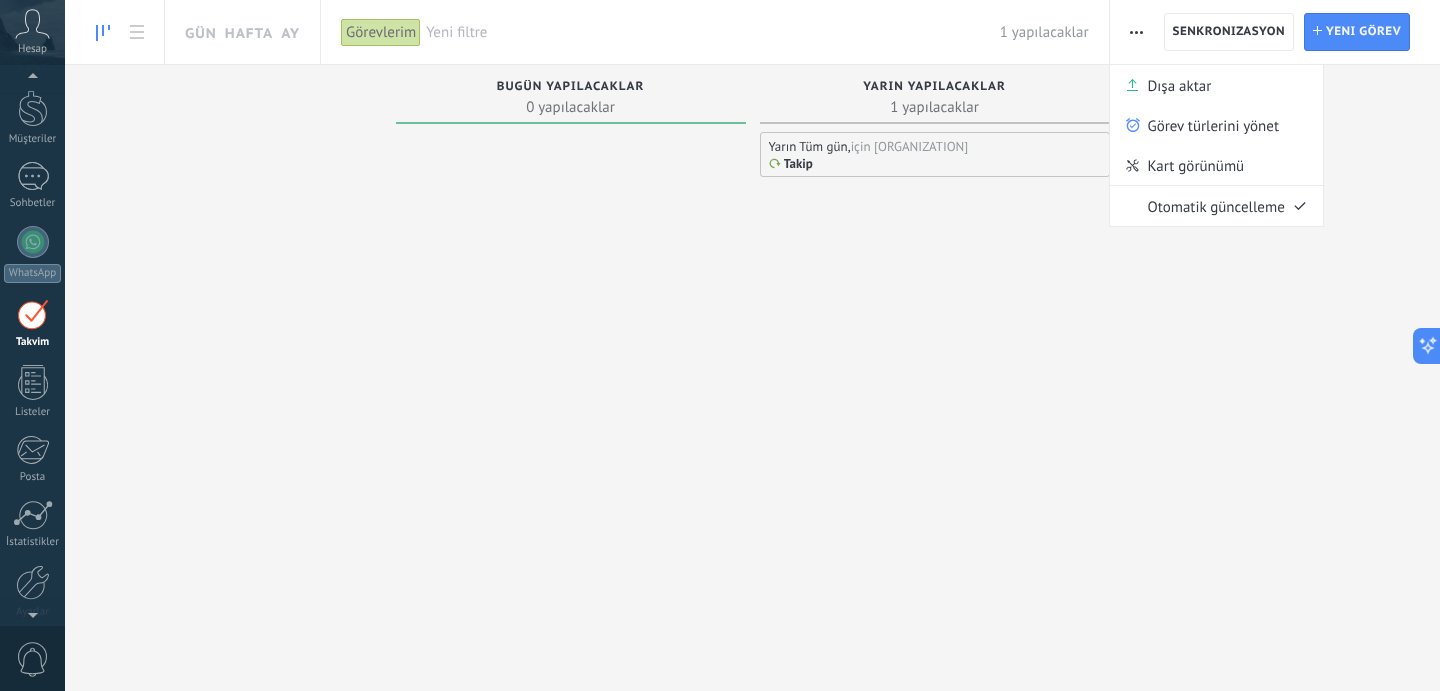 click at bounding box center (1136, 32) 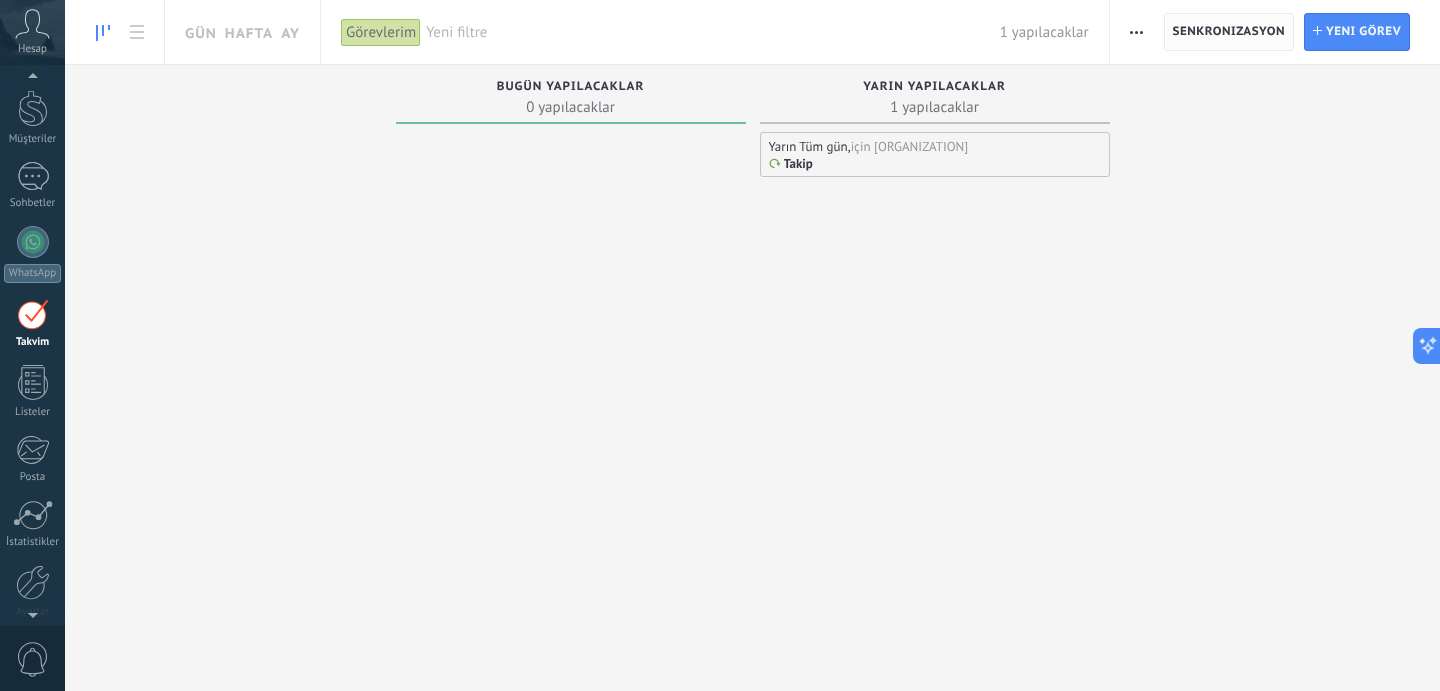 click on "Senkronizasyon" at bounding box center [1229, 32] 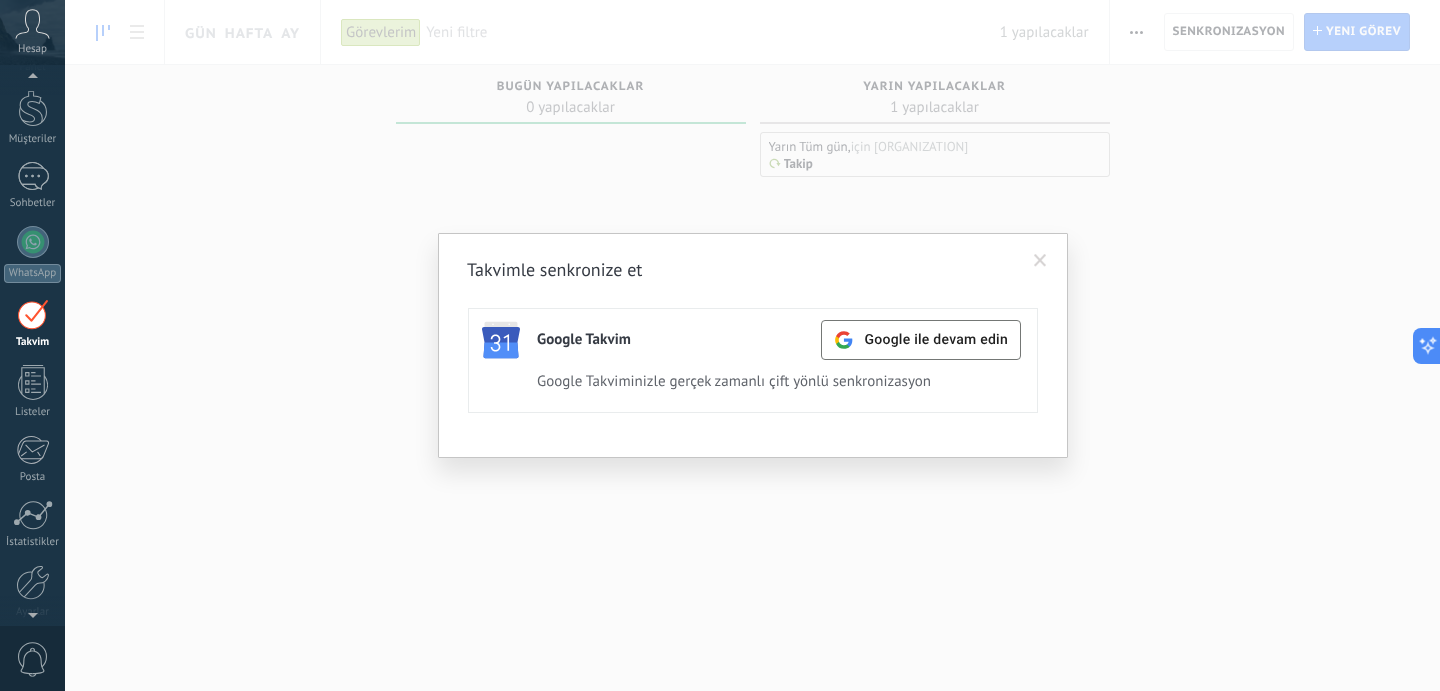 click at bounding box center (1040, 261) 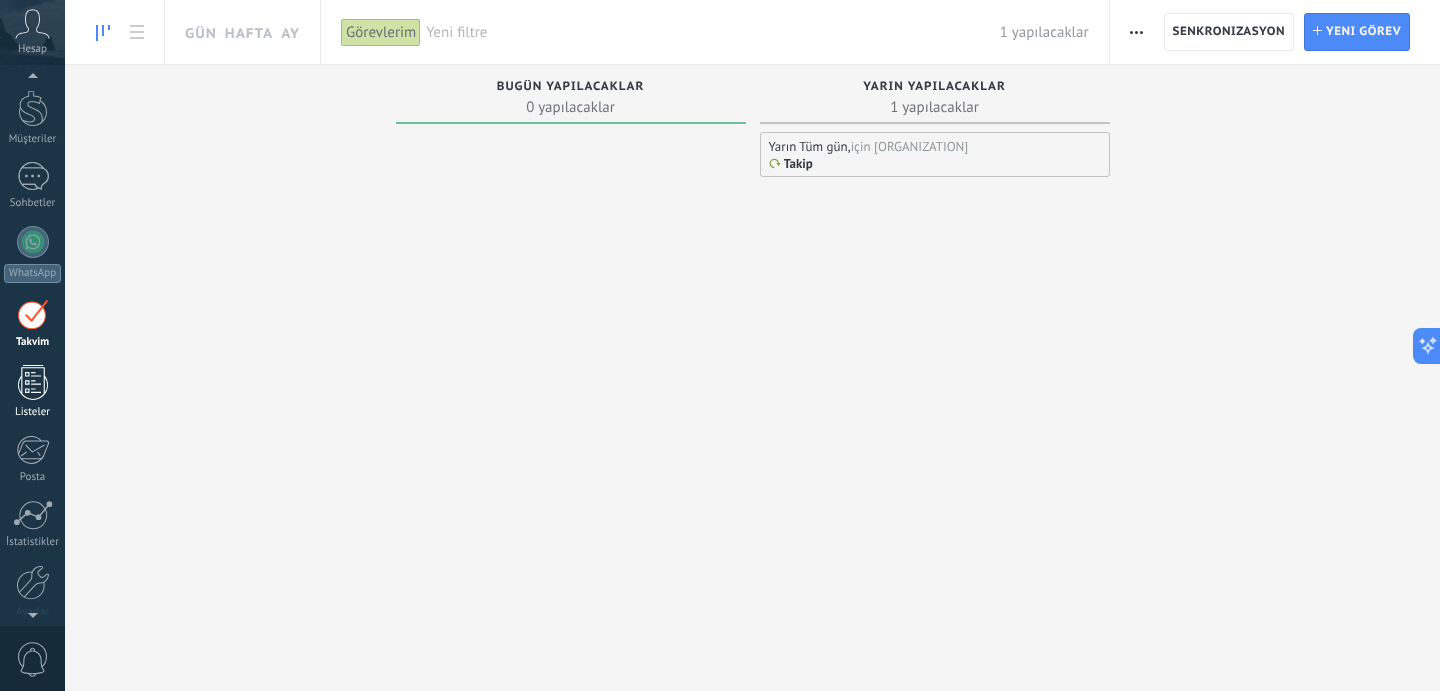click on "Listeler" at bounding box center (32, 392) 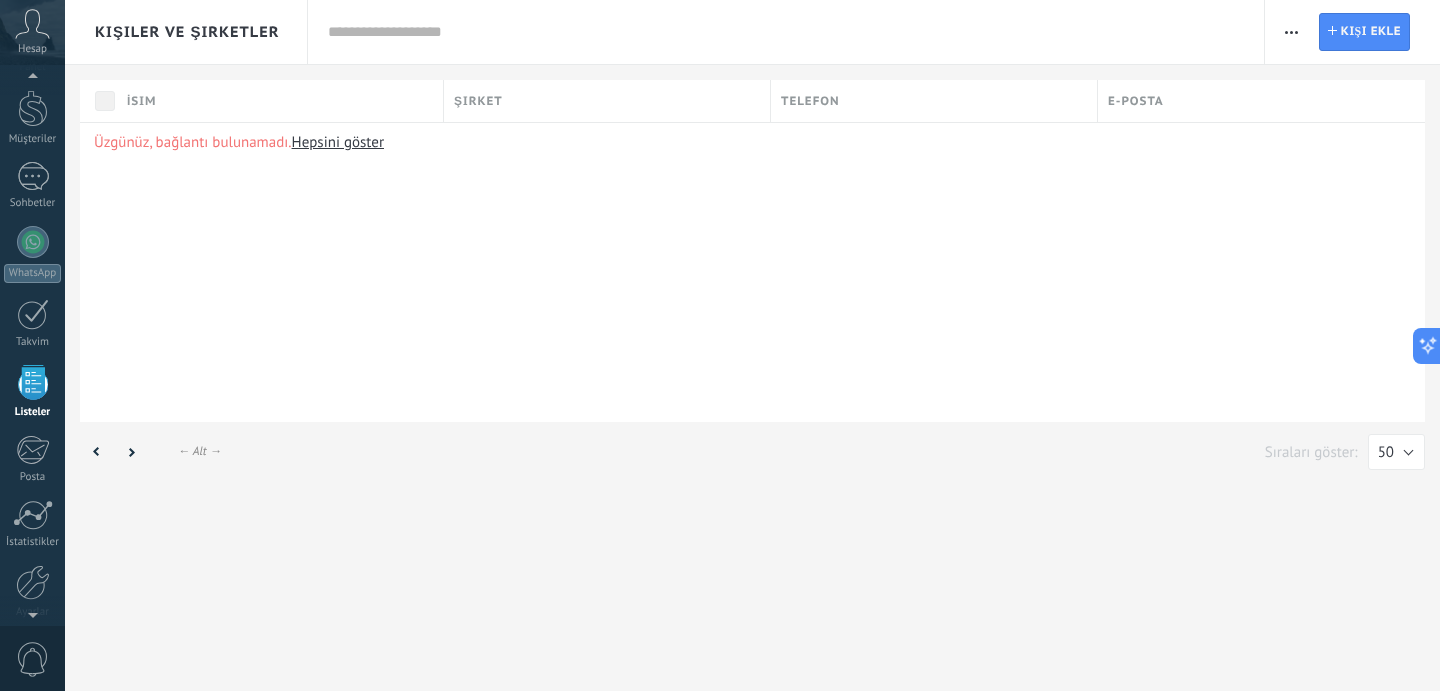 scroll, scrollTop: 124, scrollLeft: 0, axis: vertical 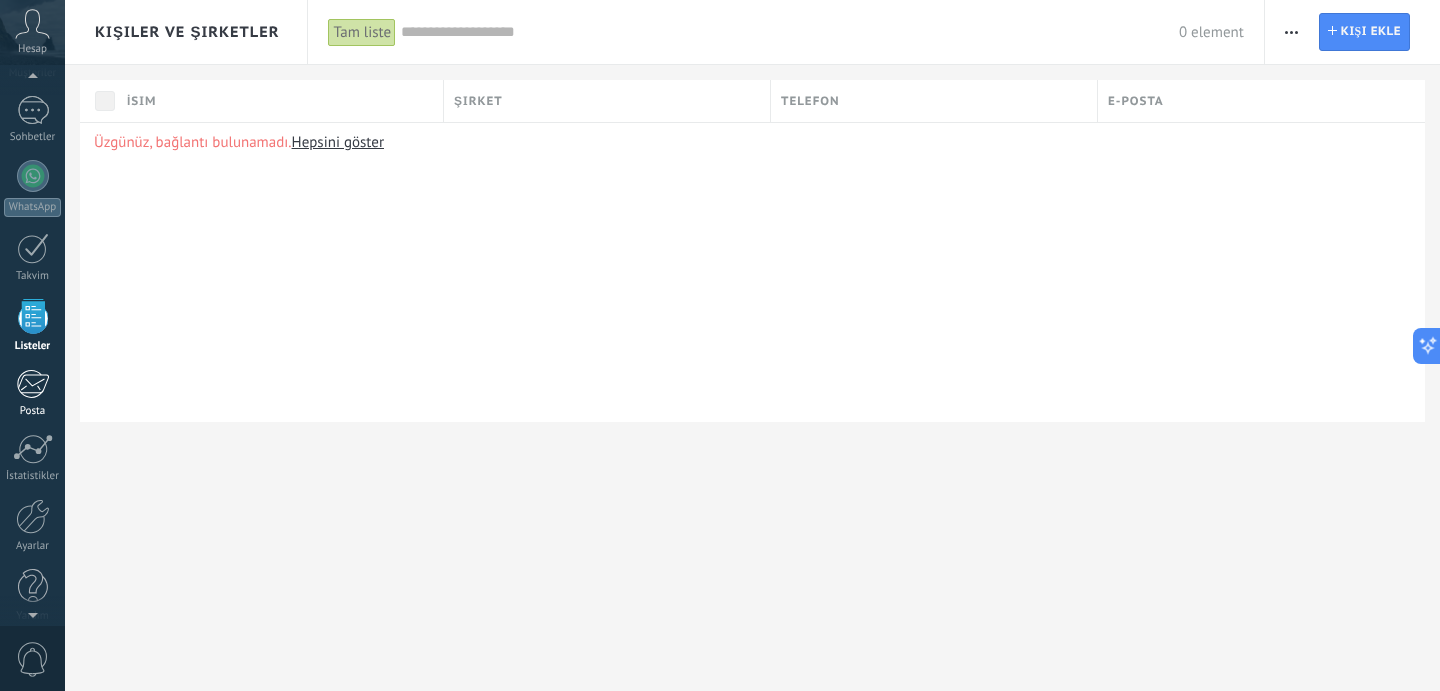 click at bounding box center (32, 384) 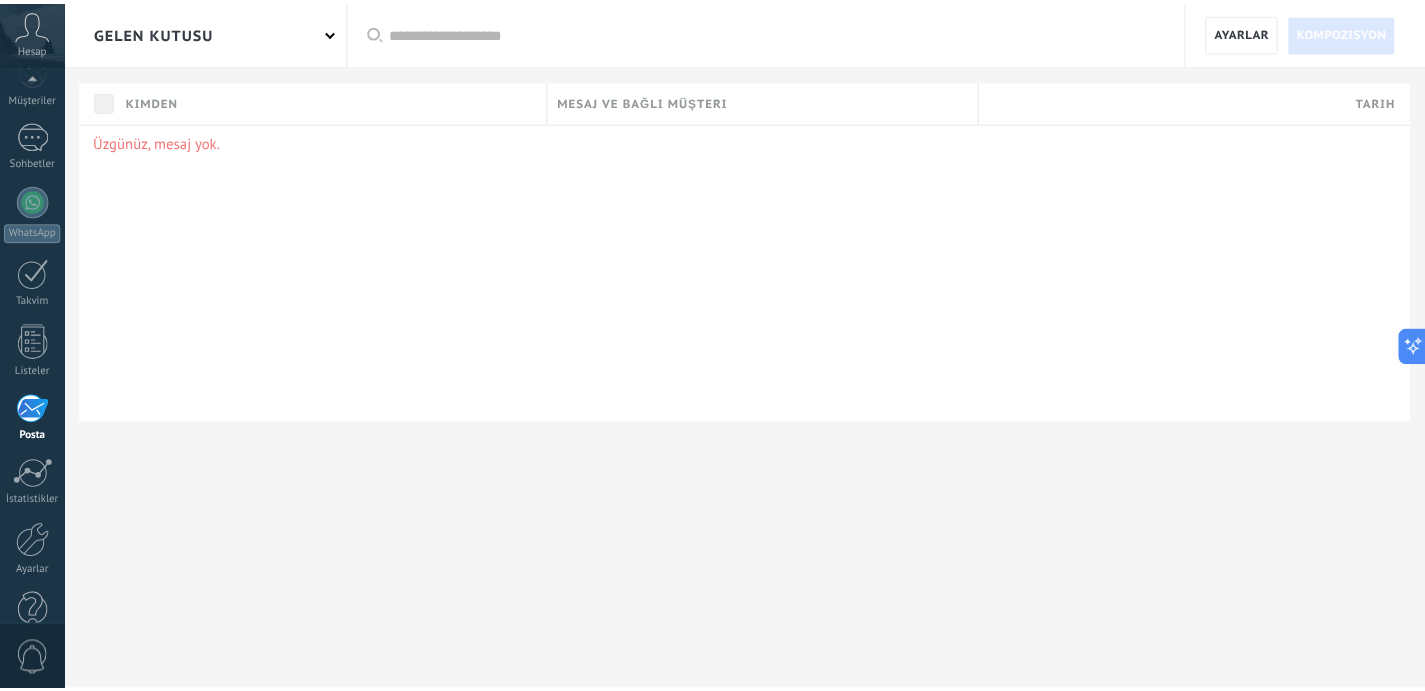 scroll, scrollTop: 141, scrollLeft: 0, axis: vertical 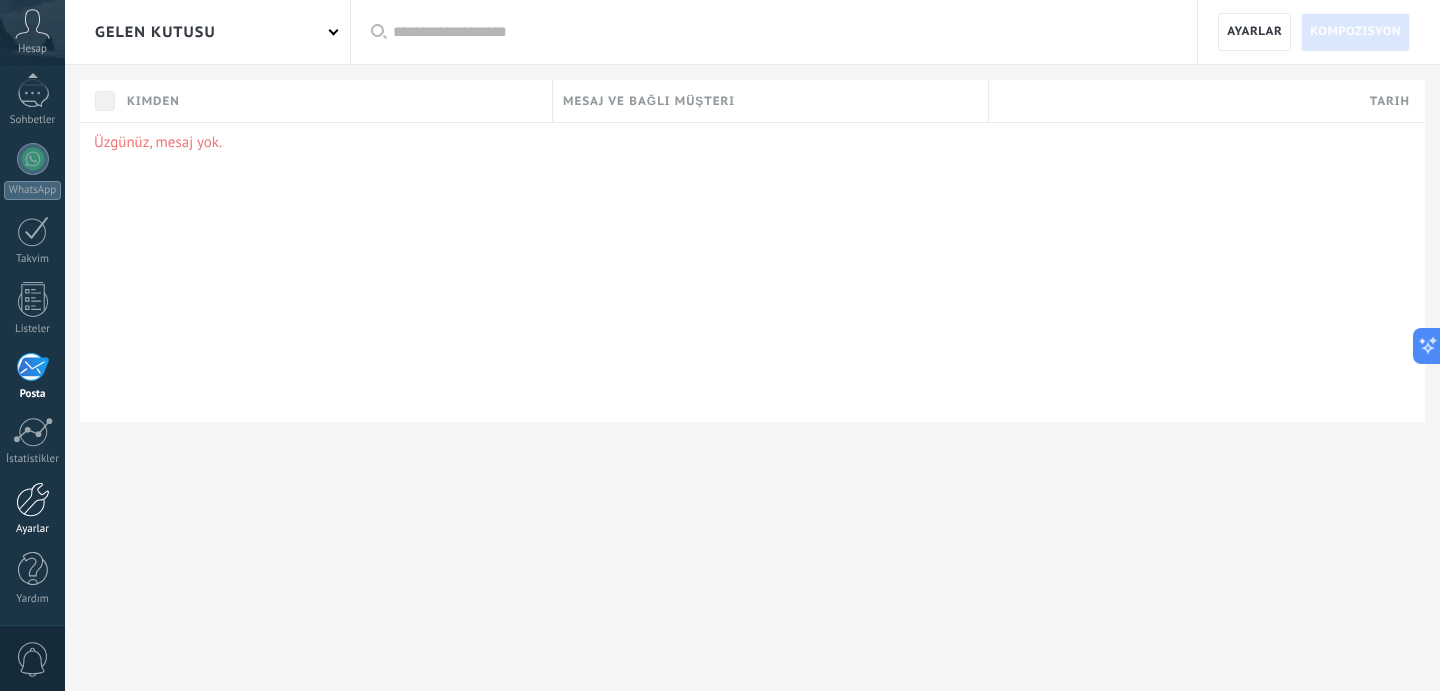 drag, startPoint x: 34, startPoint y: 506, endPoint x: 55, endPoint y: 497, distance: 22.847319 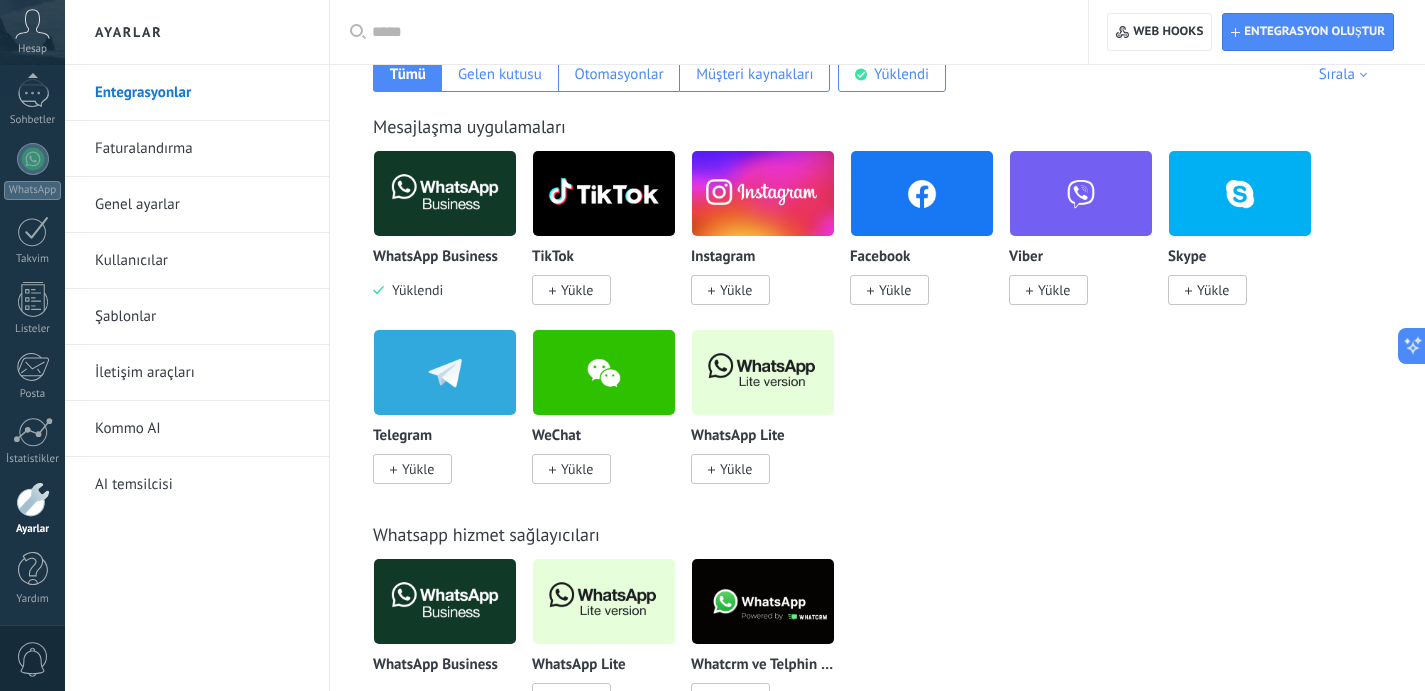 scroll, scrollTop: 362, scrollLeft: 0, axis: vertical 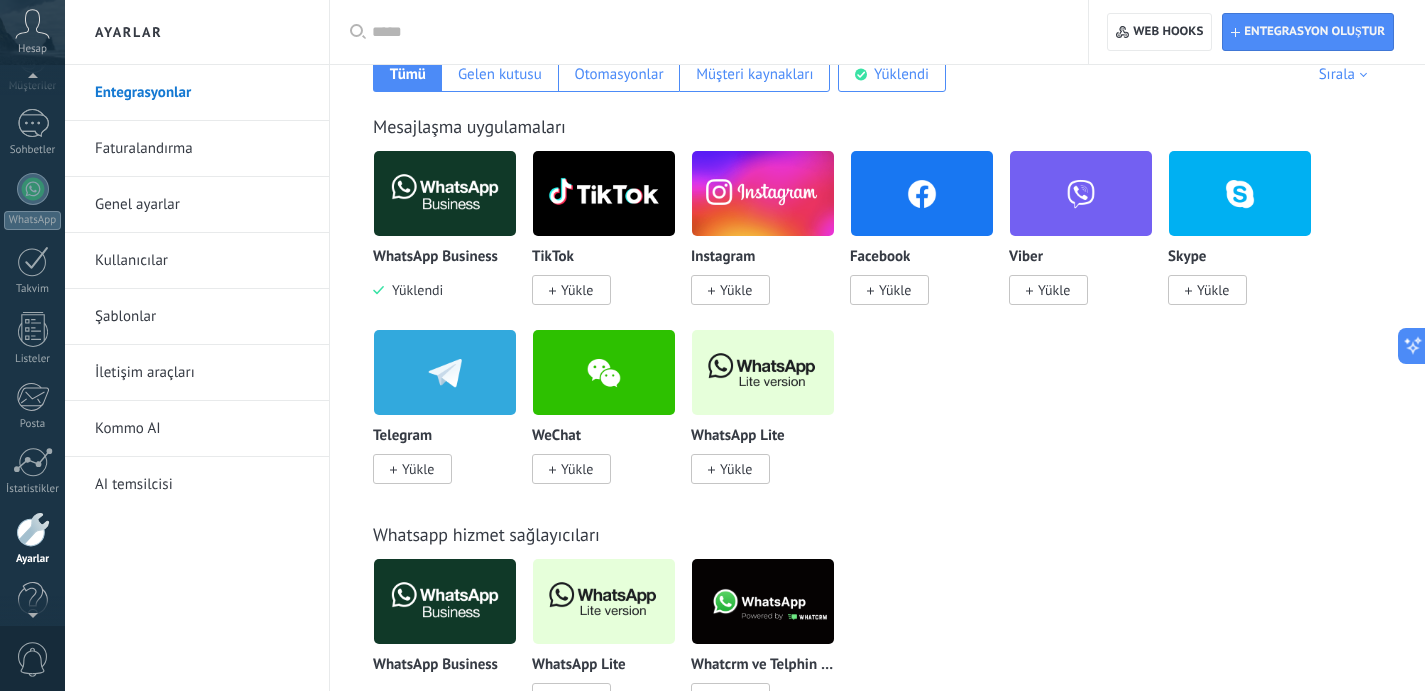 click on "Hesap" at bounding box center (32, 32) 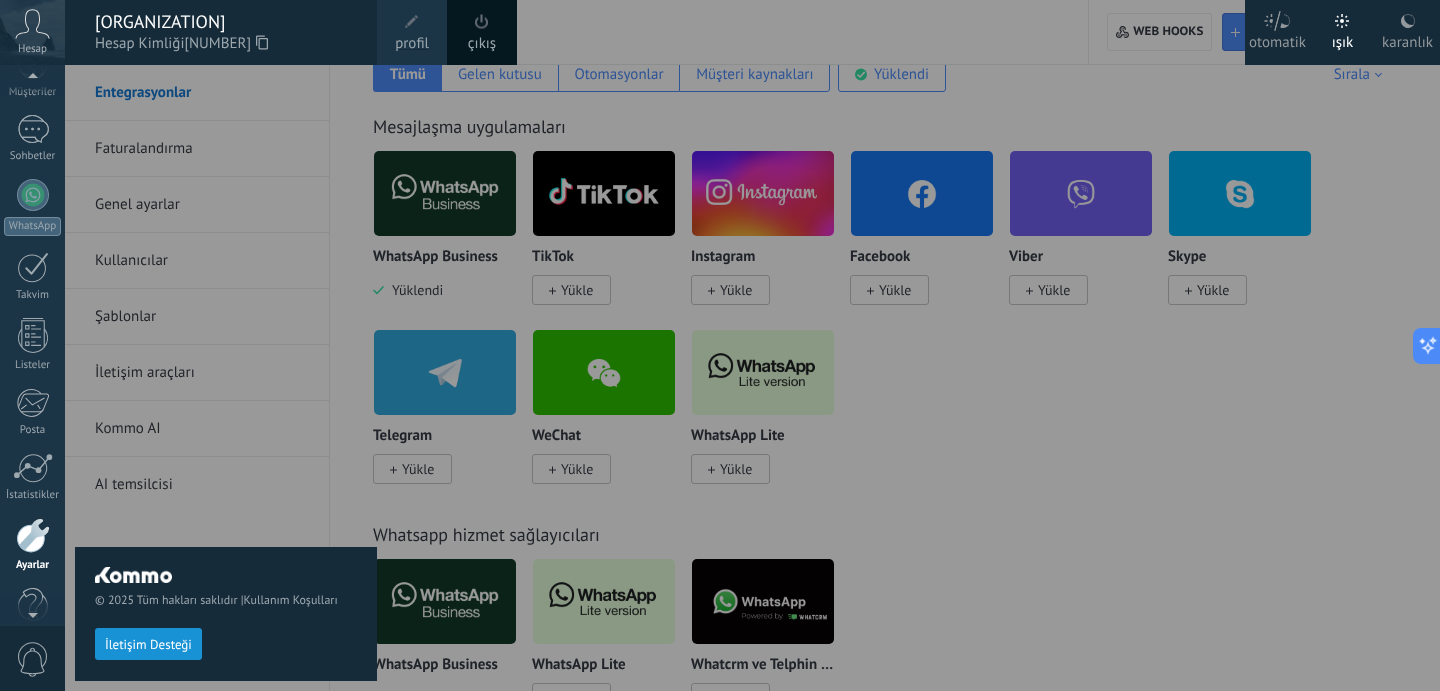 click at bounding box center (785, 345) 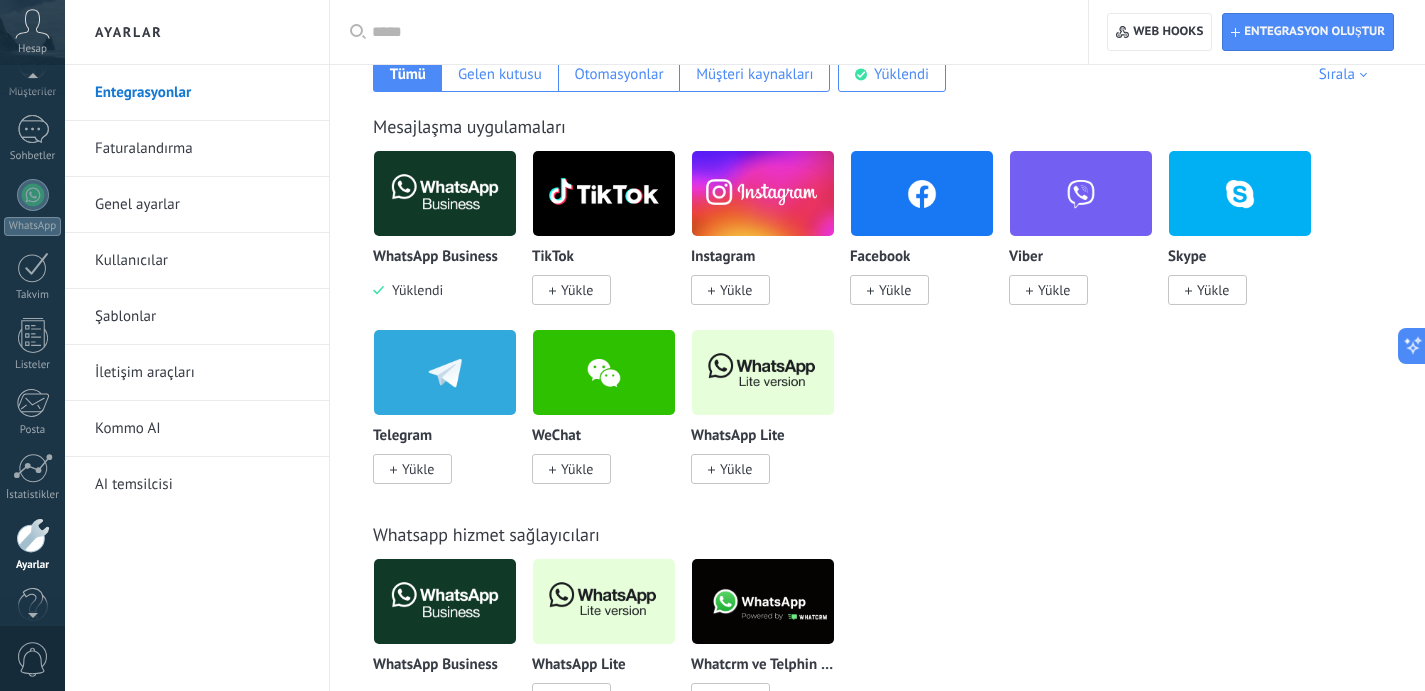 scroll, scrollTop: 141, scrollLeft: 0, axis: vertical 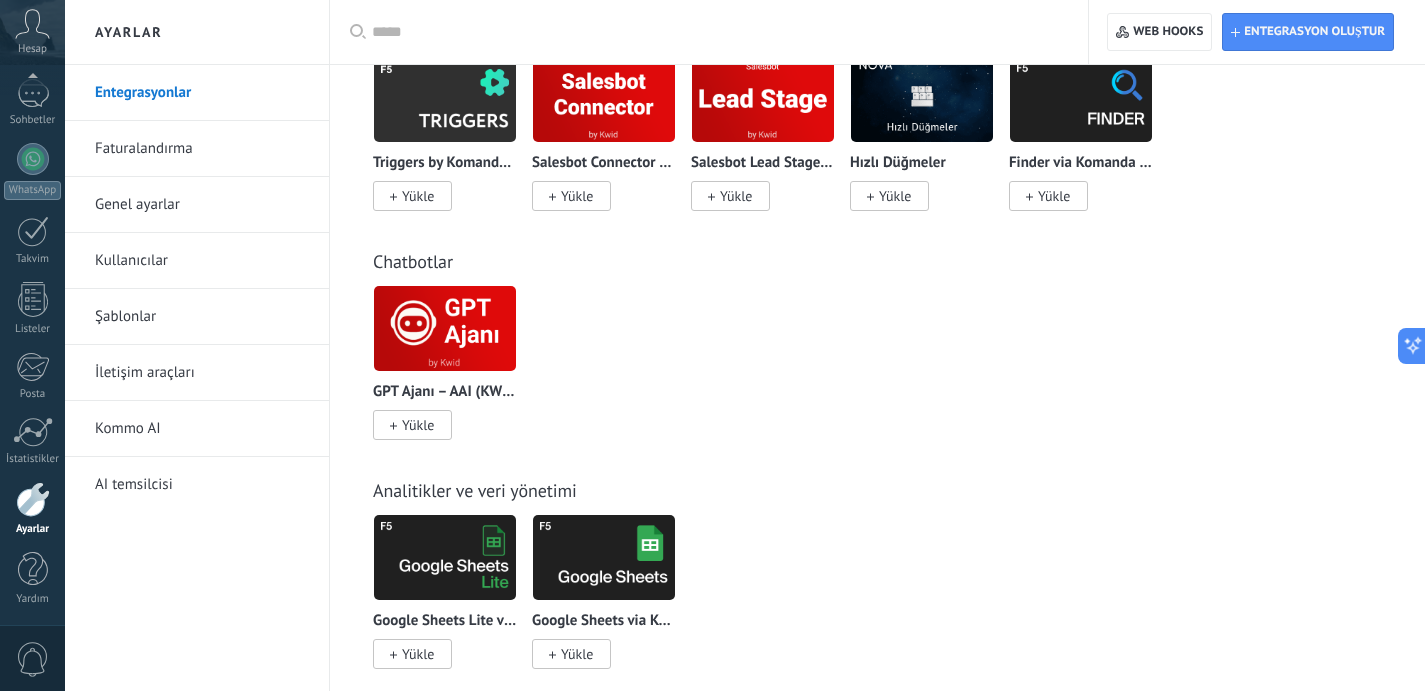 click 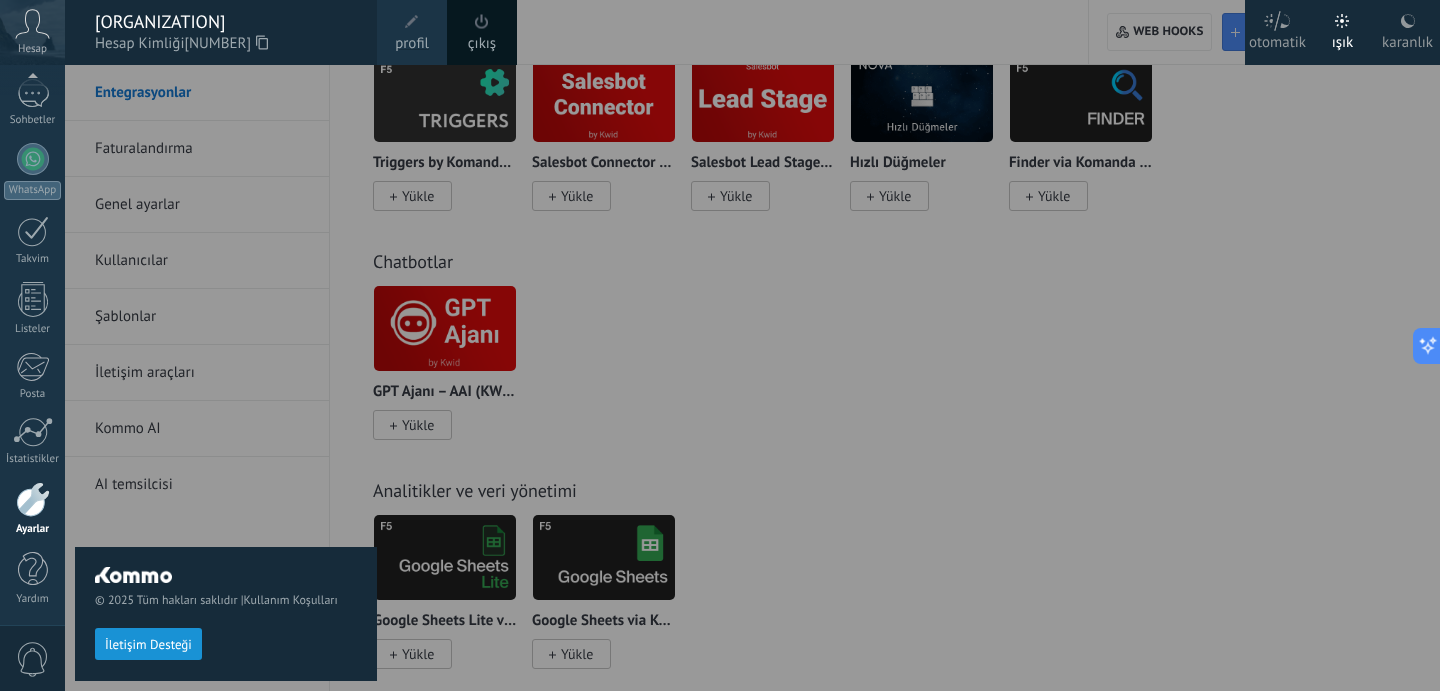 click on "profil" at bounding box center [412, 44] 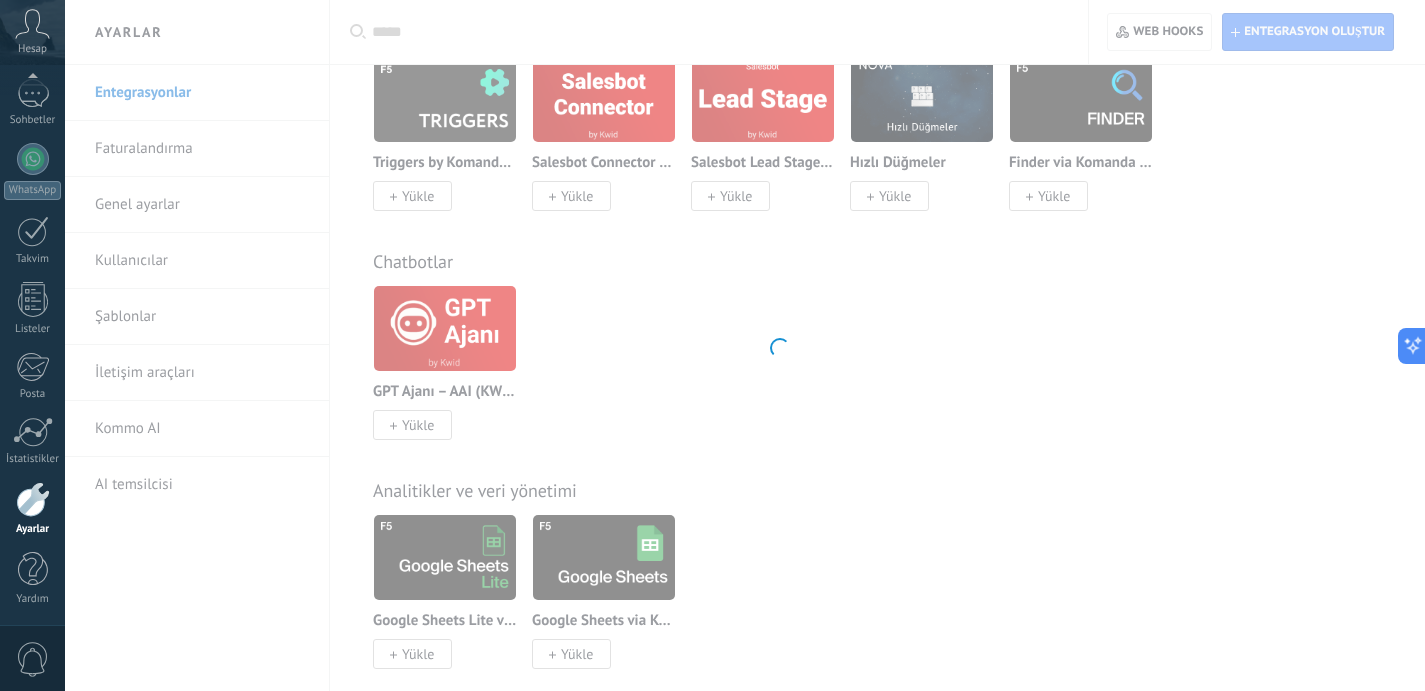 scroll, scrollTop: 0, scrollLeft: 0, axis: both 